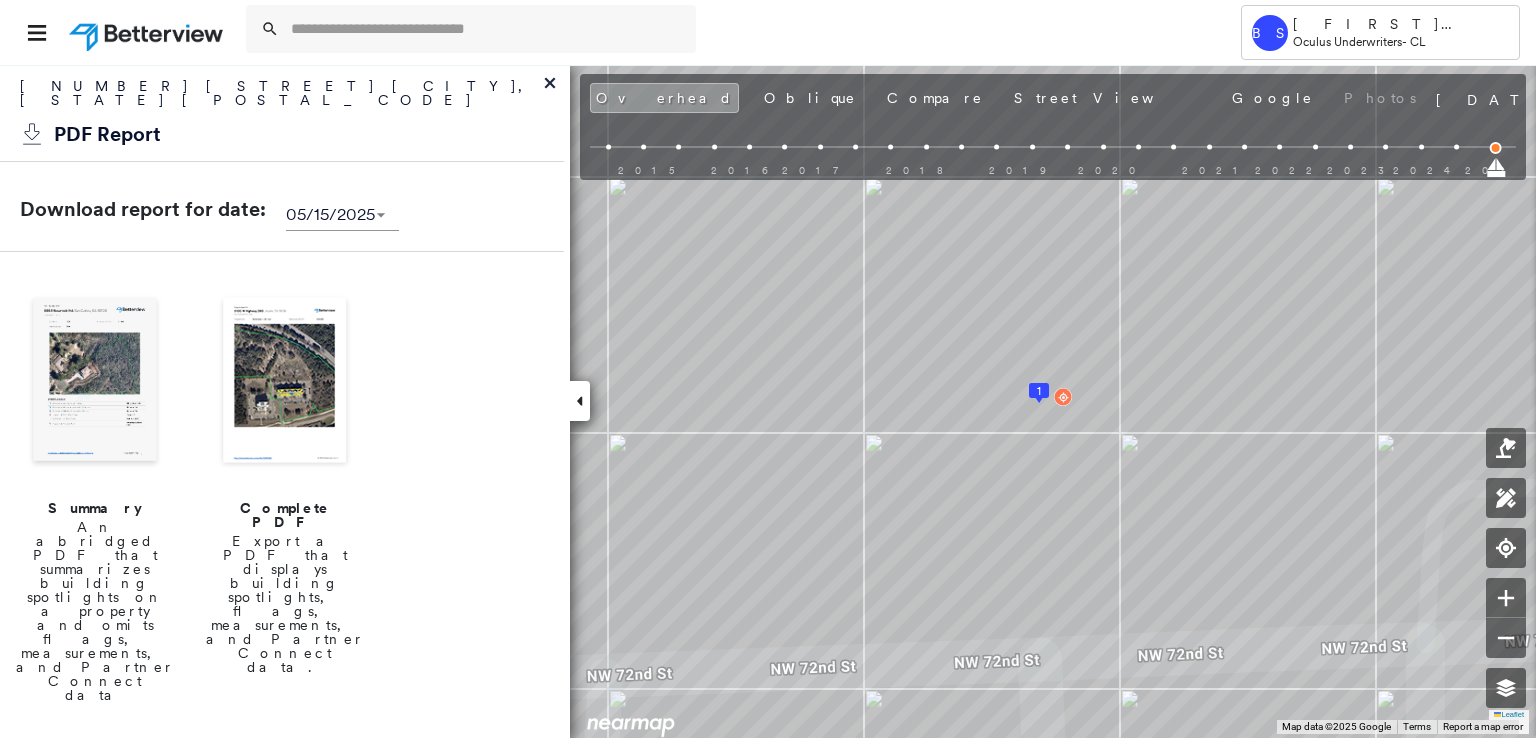 scroll, scrollTop: 0, scrollLeft: 0, axis: both 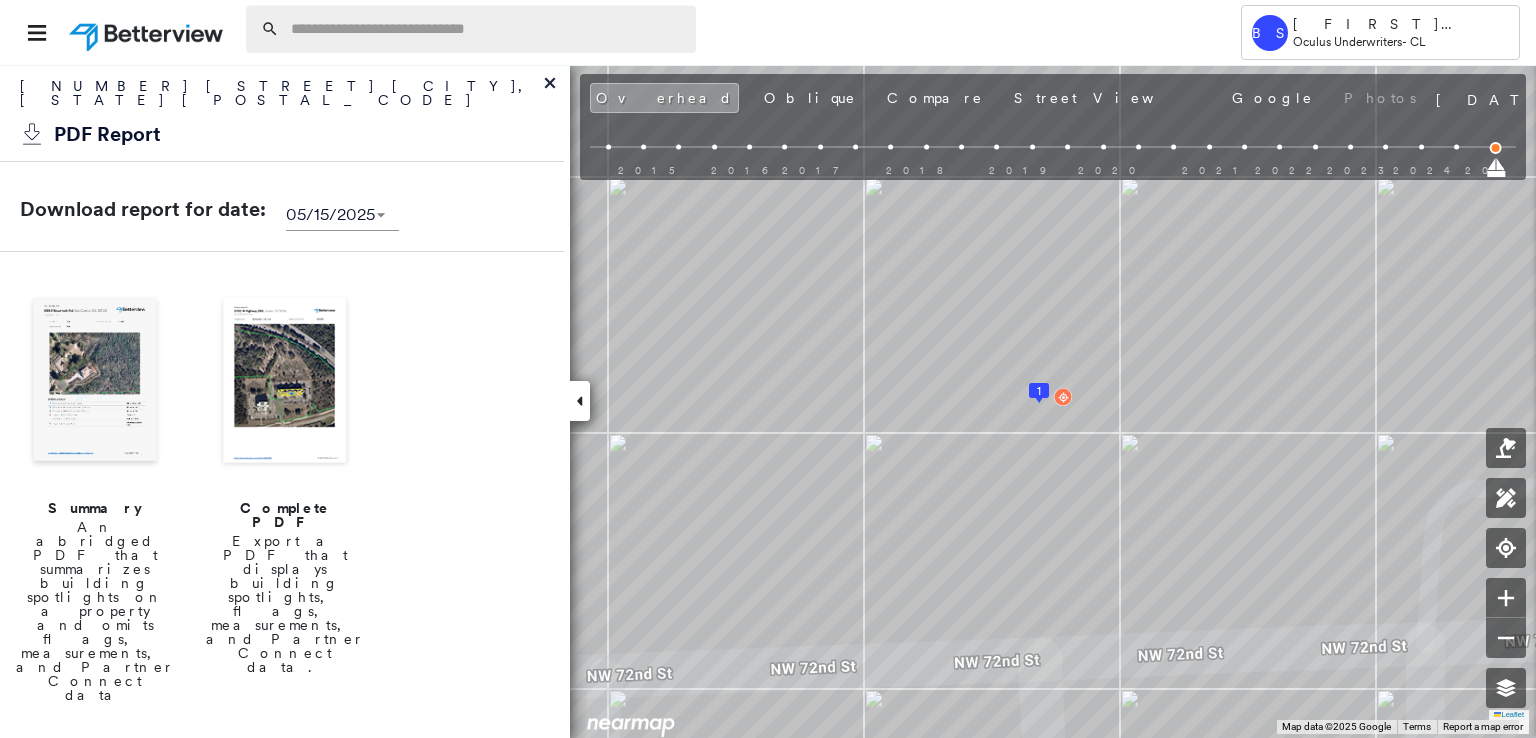 click at bounding box center (487, 29) 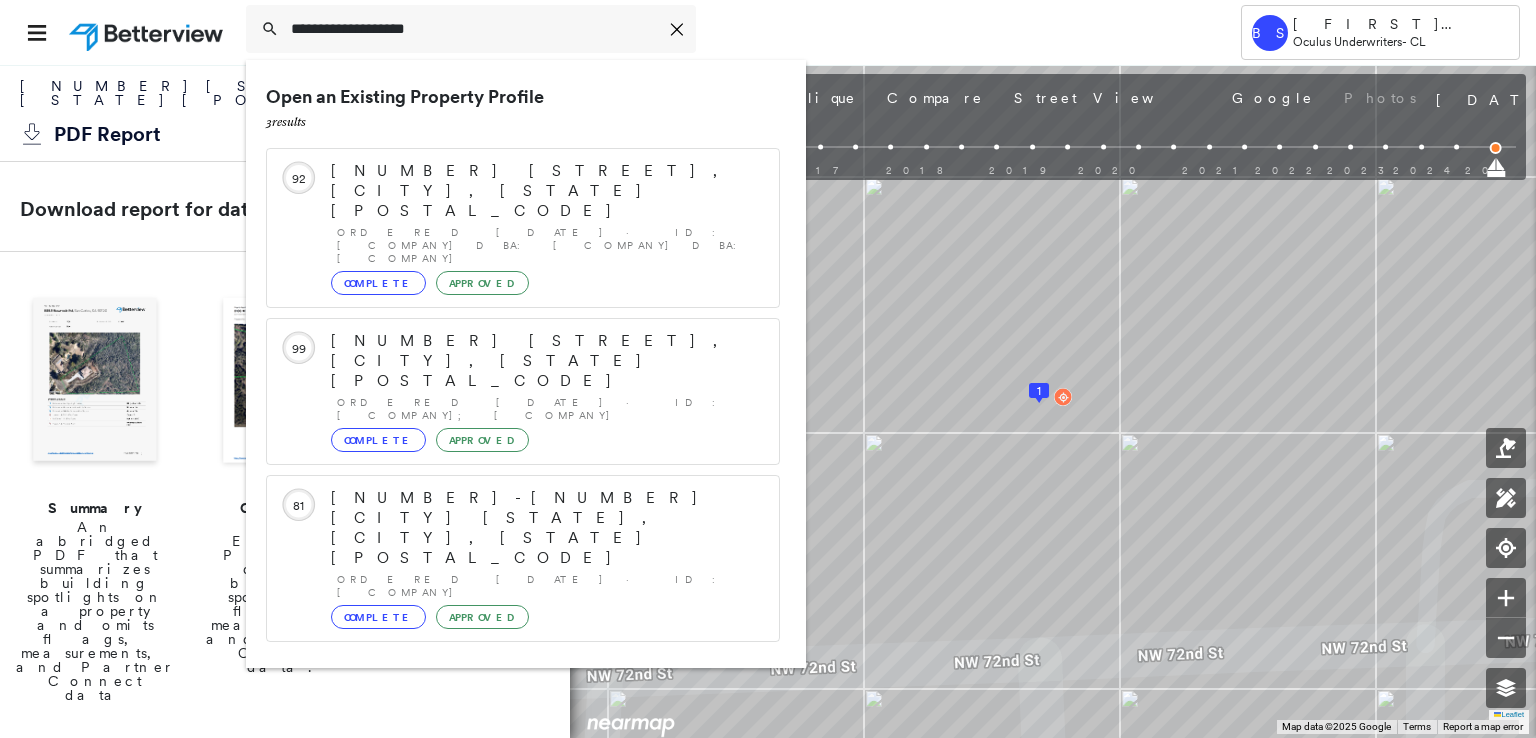 type on "**********" 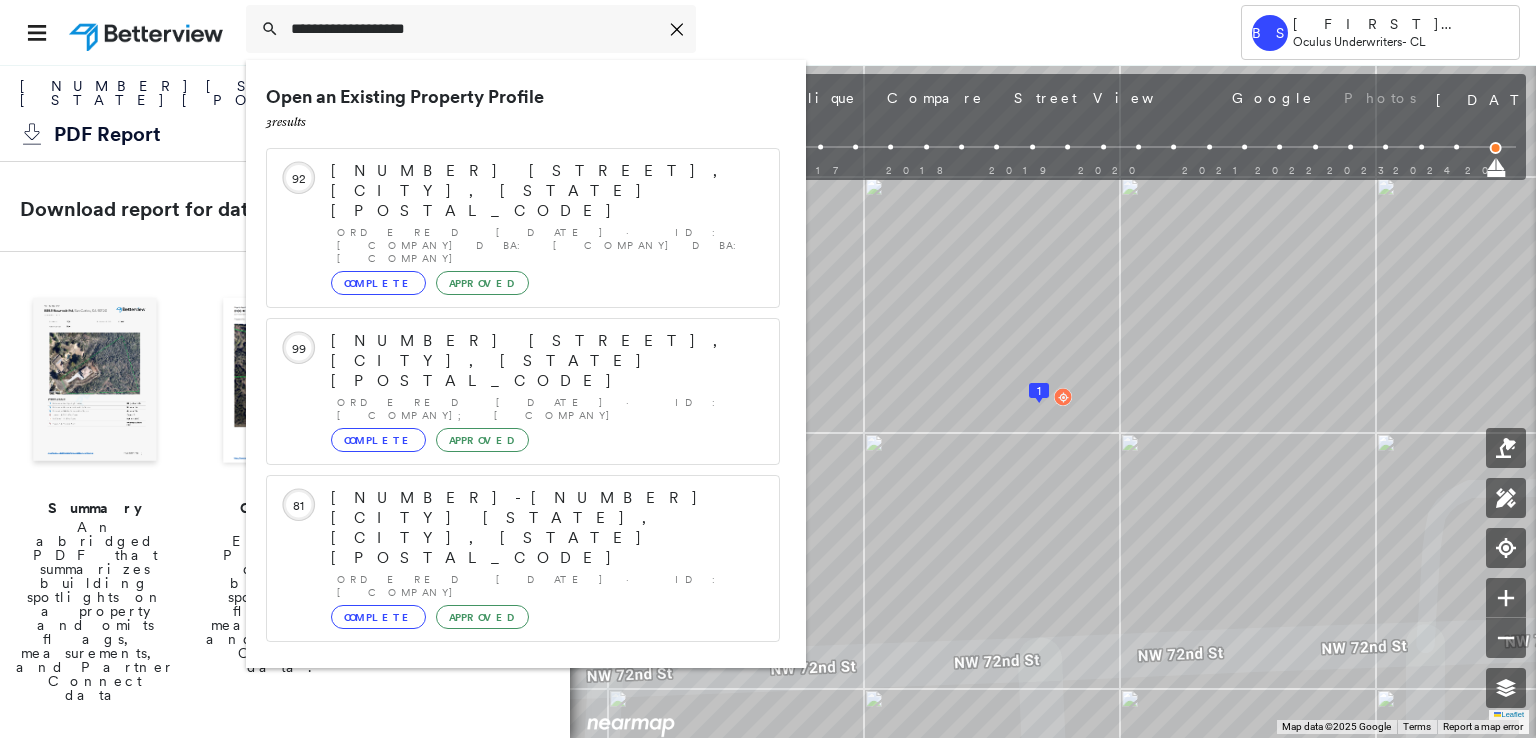 click 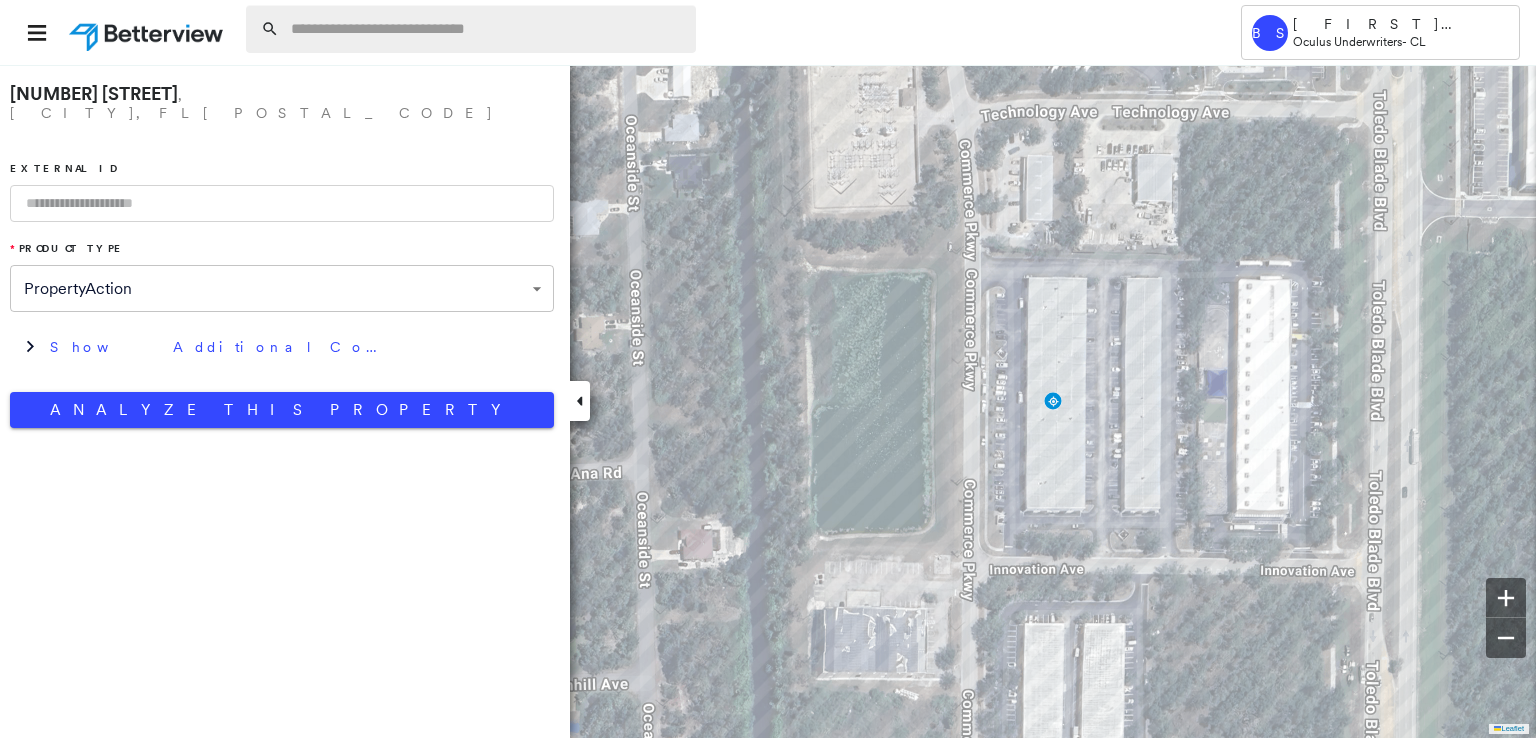 click at bounding box center [487, 29] 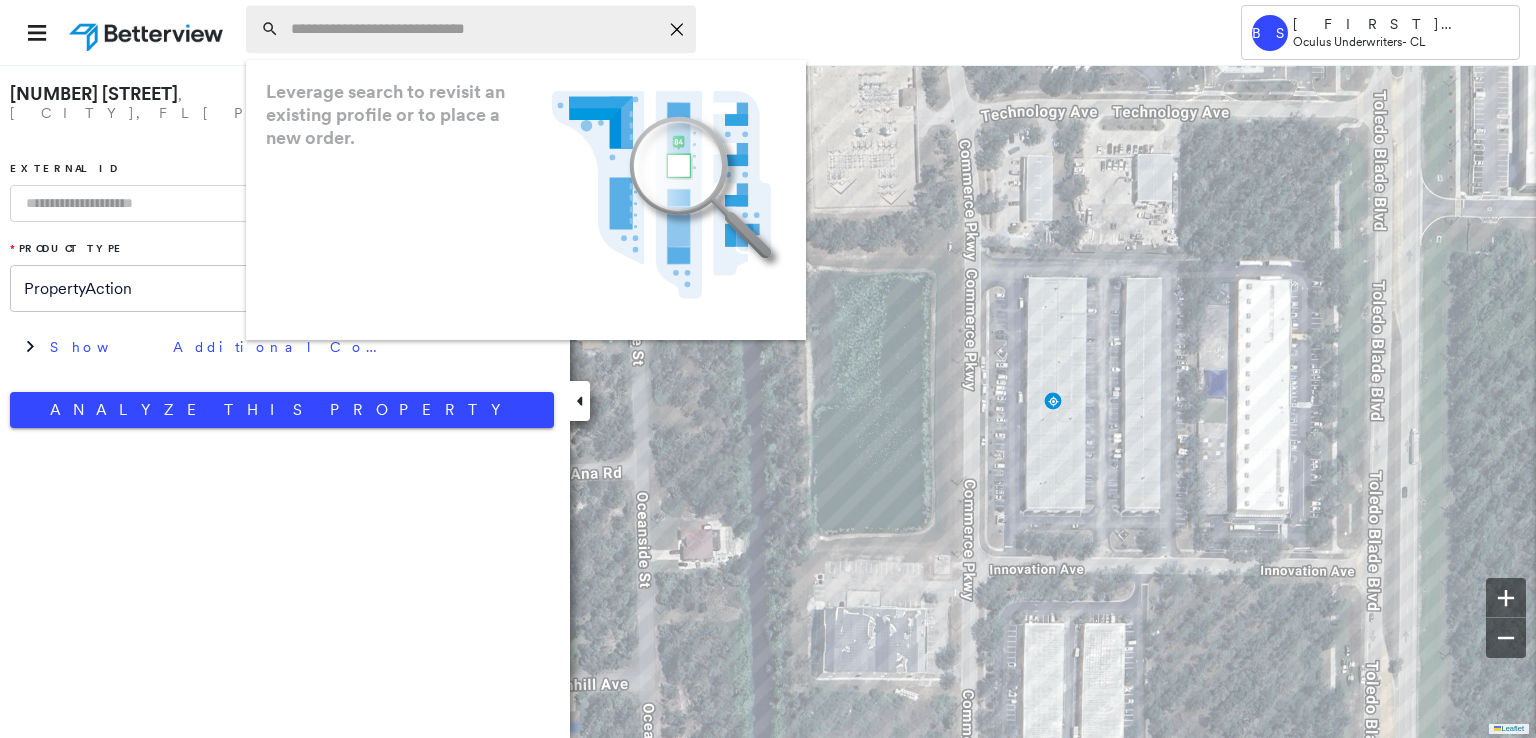 paste on "**********" 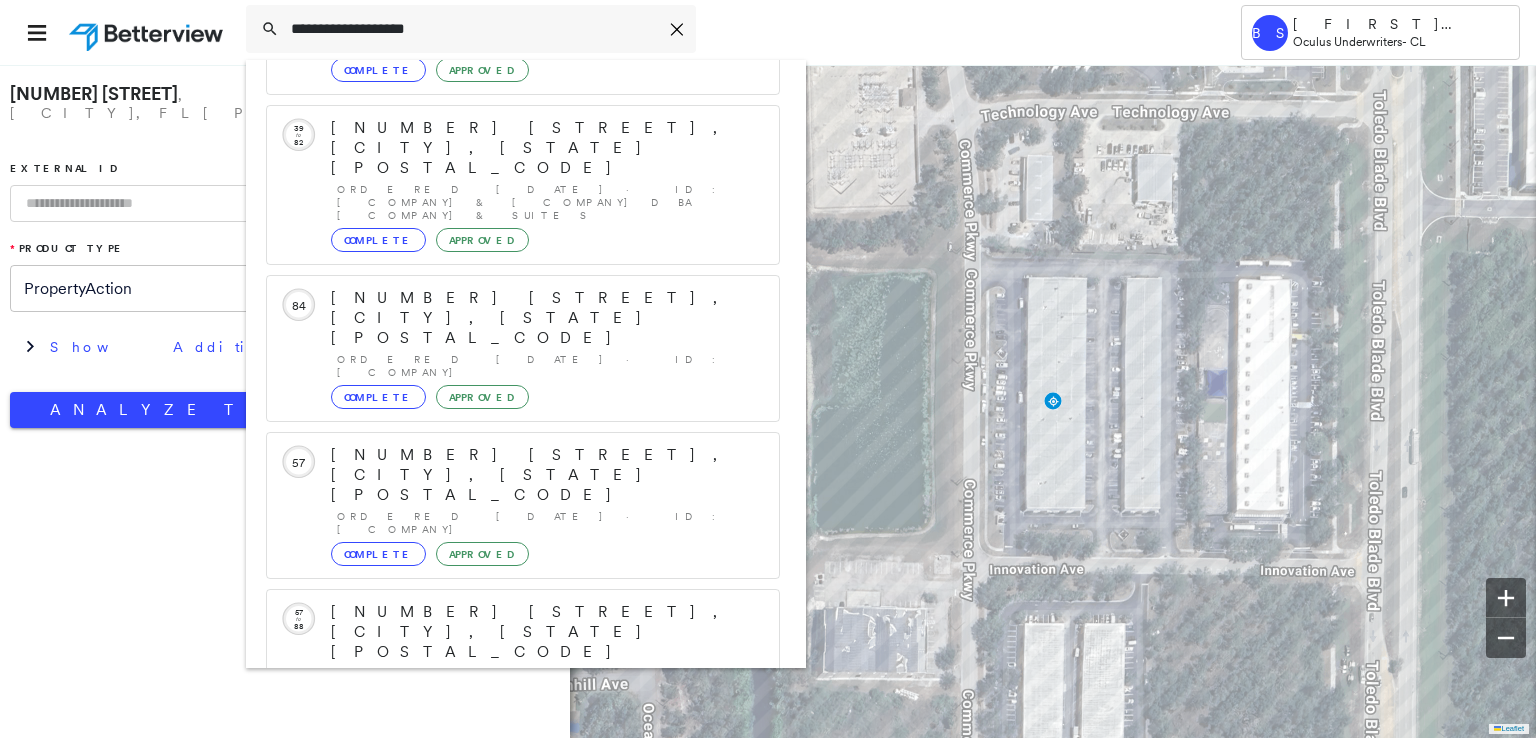 scroll, scrollTop: 400, scrollLeft: 0, axis: vertical 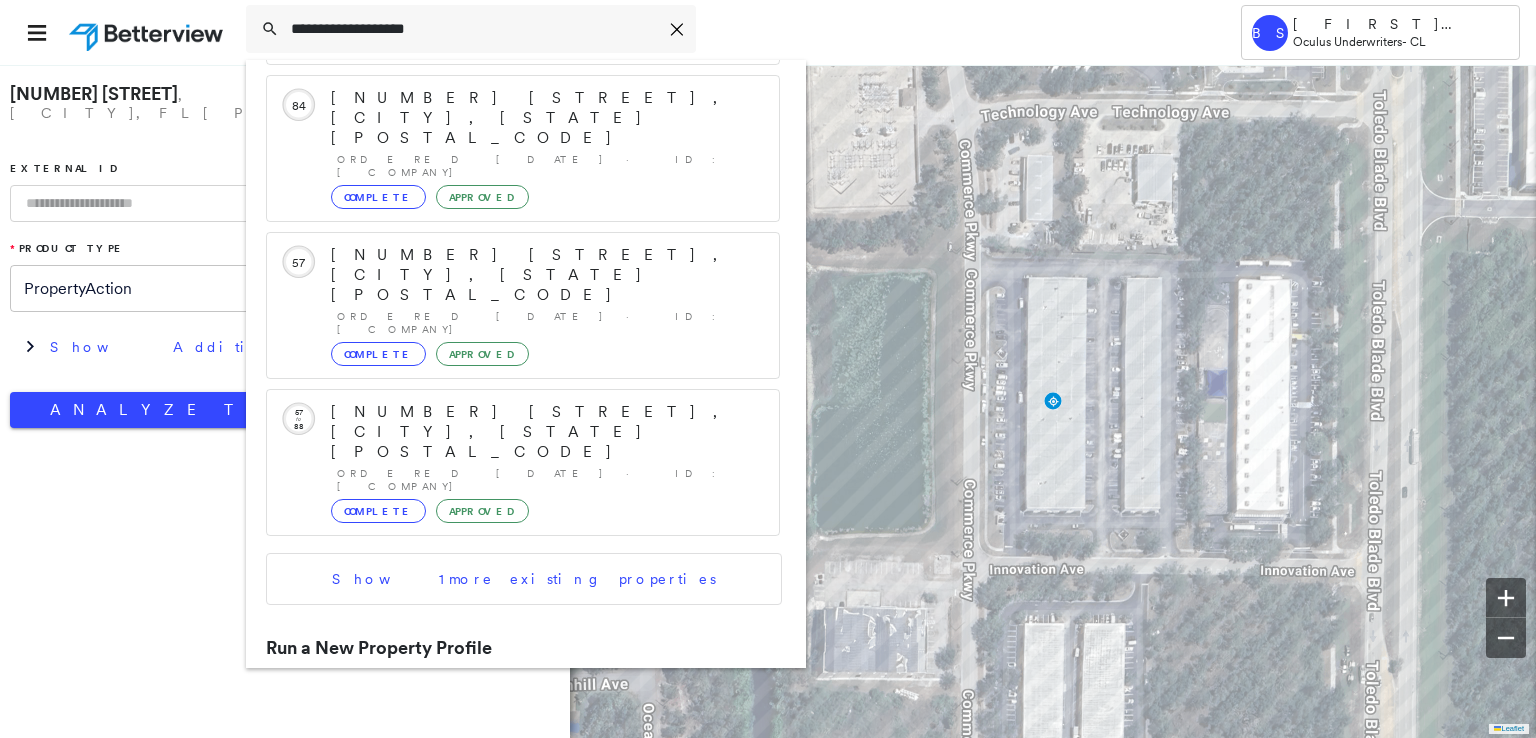 type on "**********" 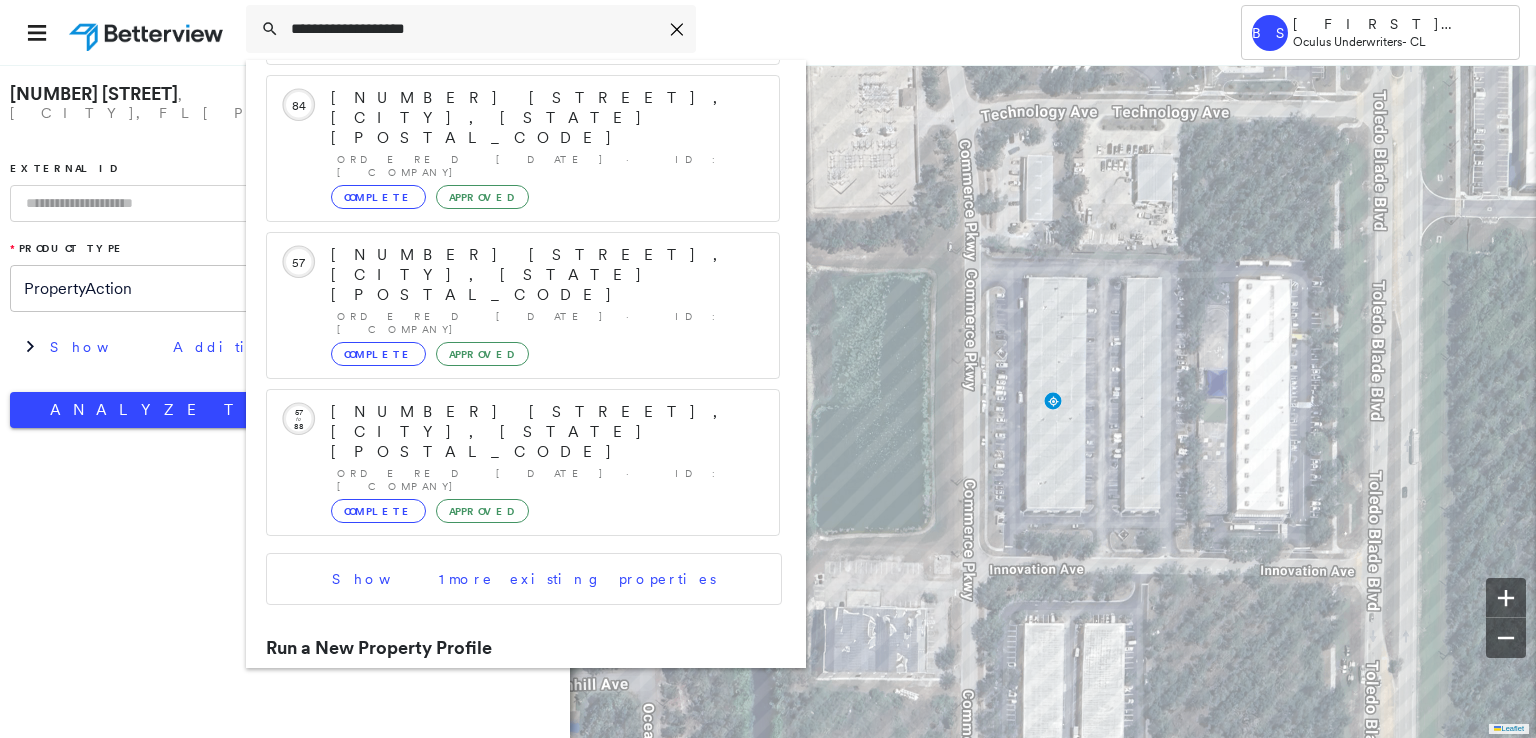 click 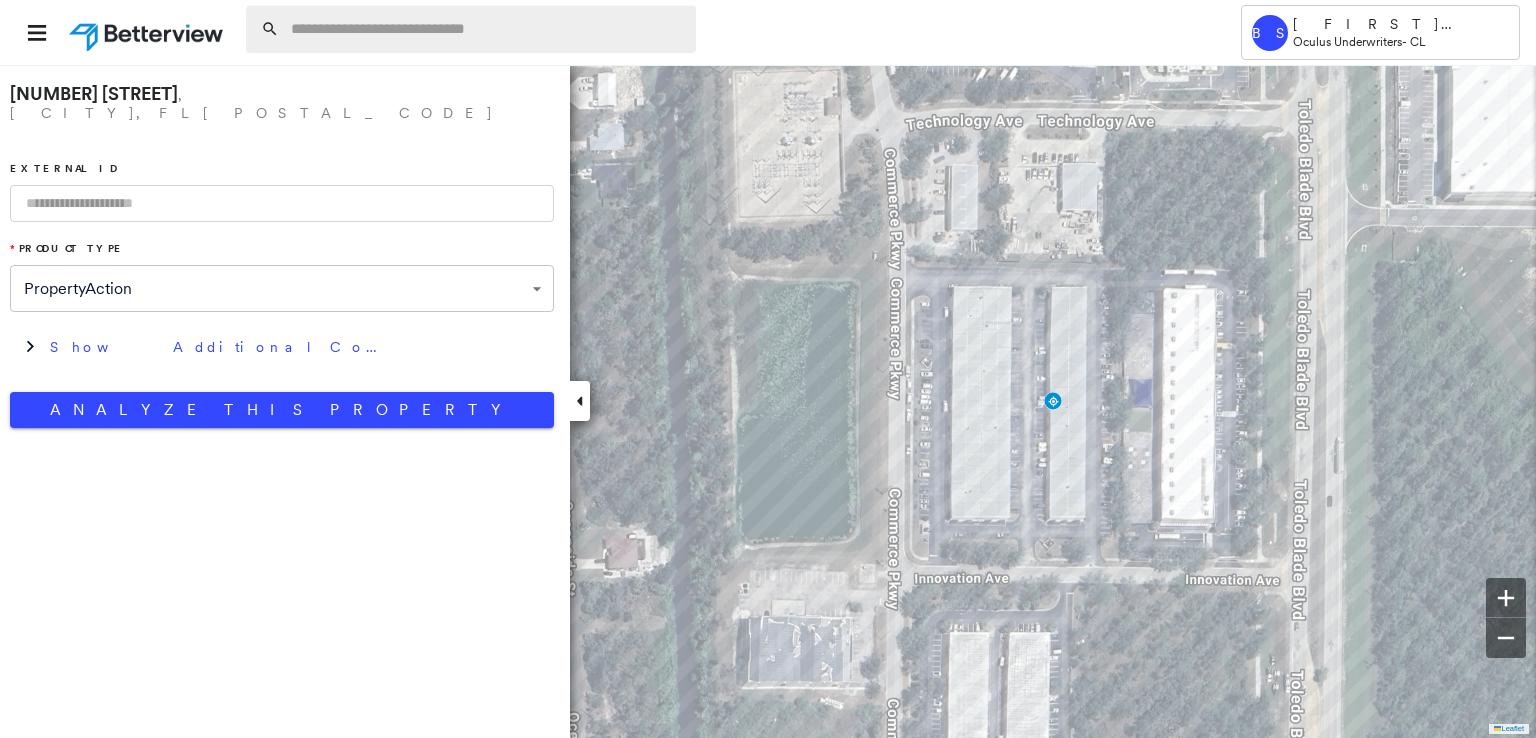 click at bounding box center [487, 29] 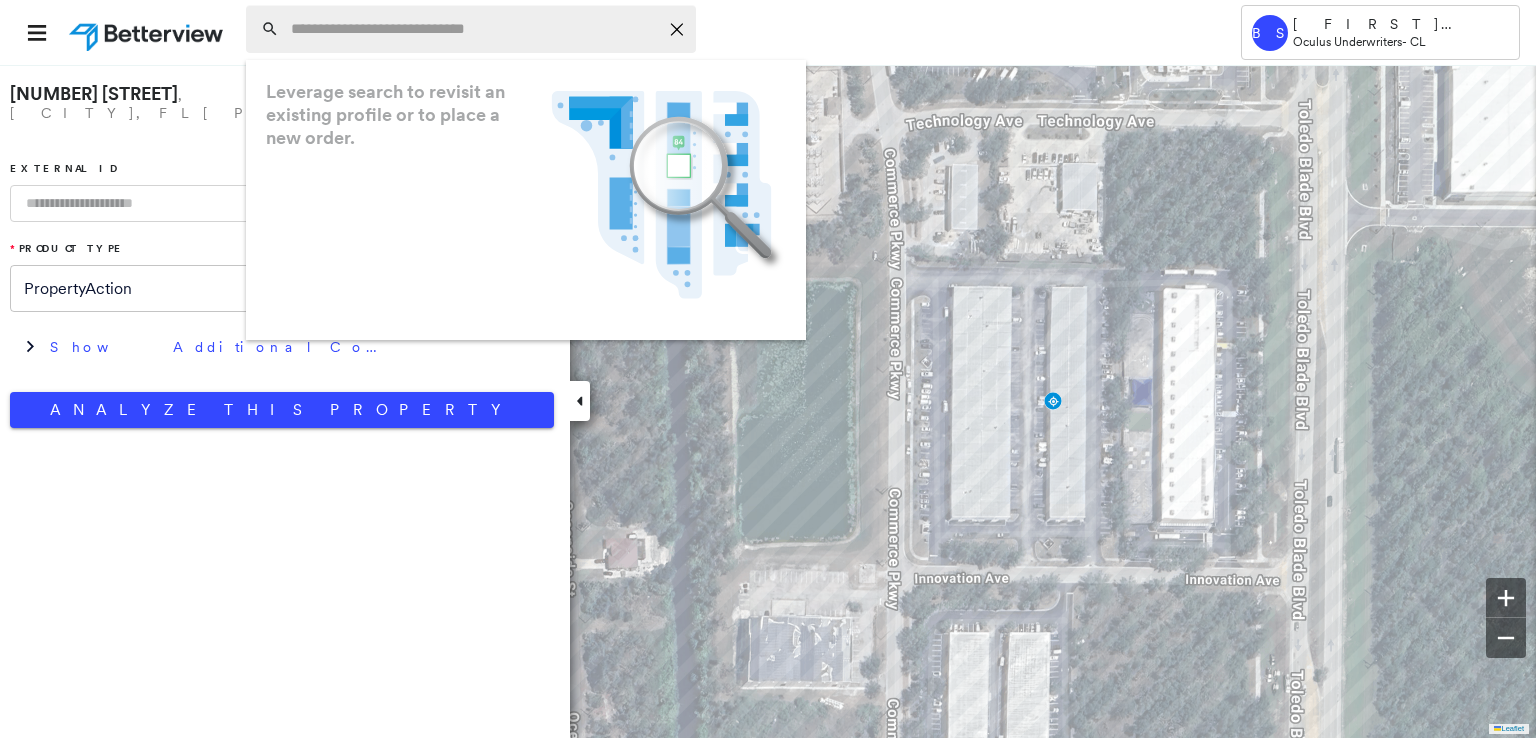 paste on "**********" 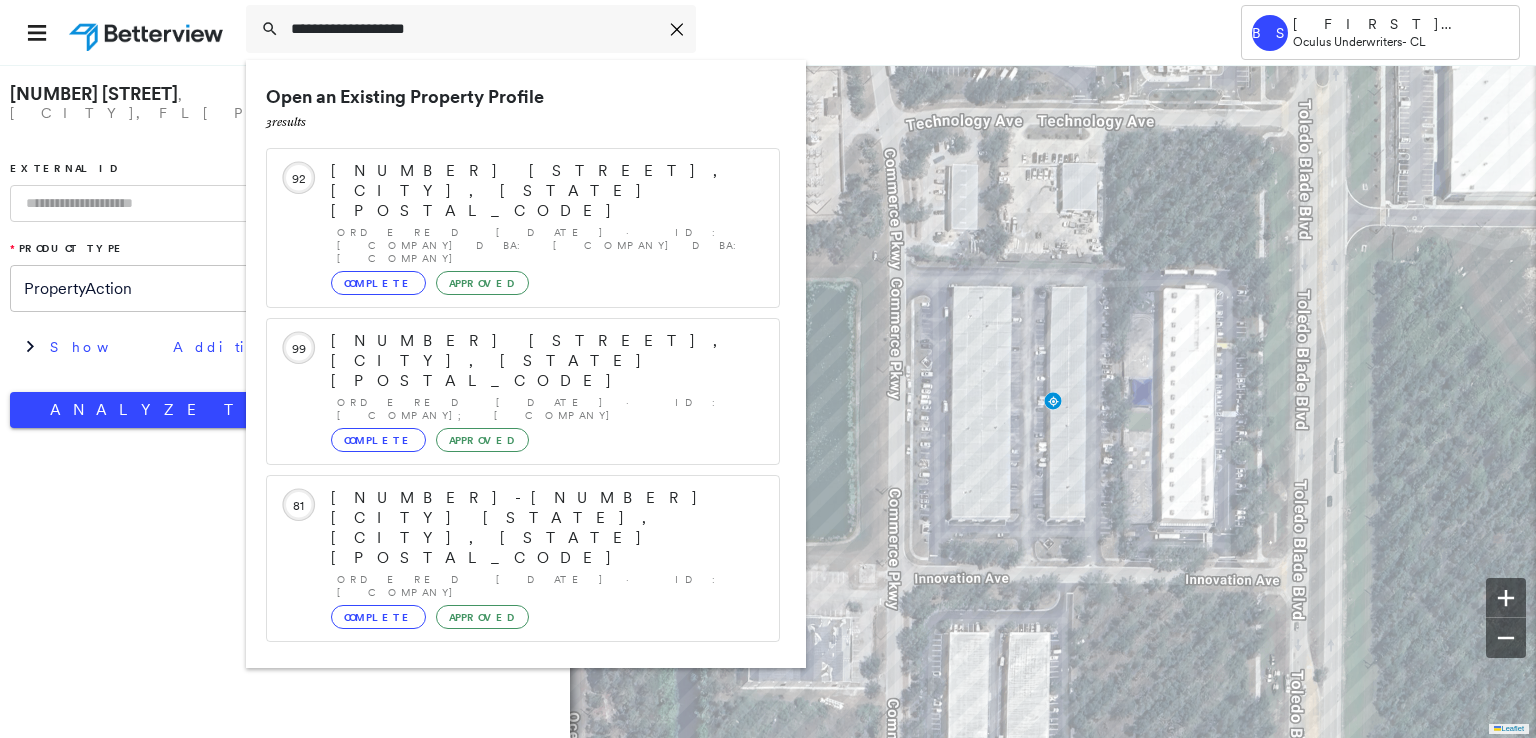 type on "**********" 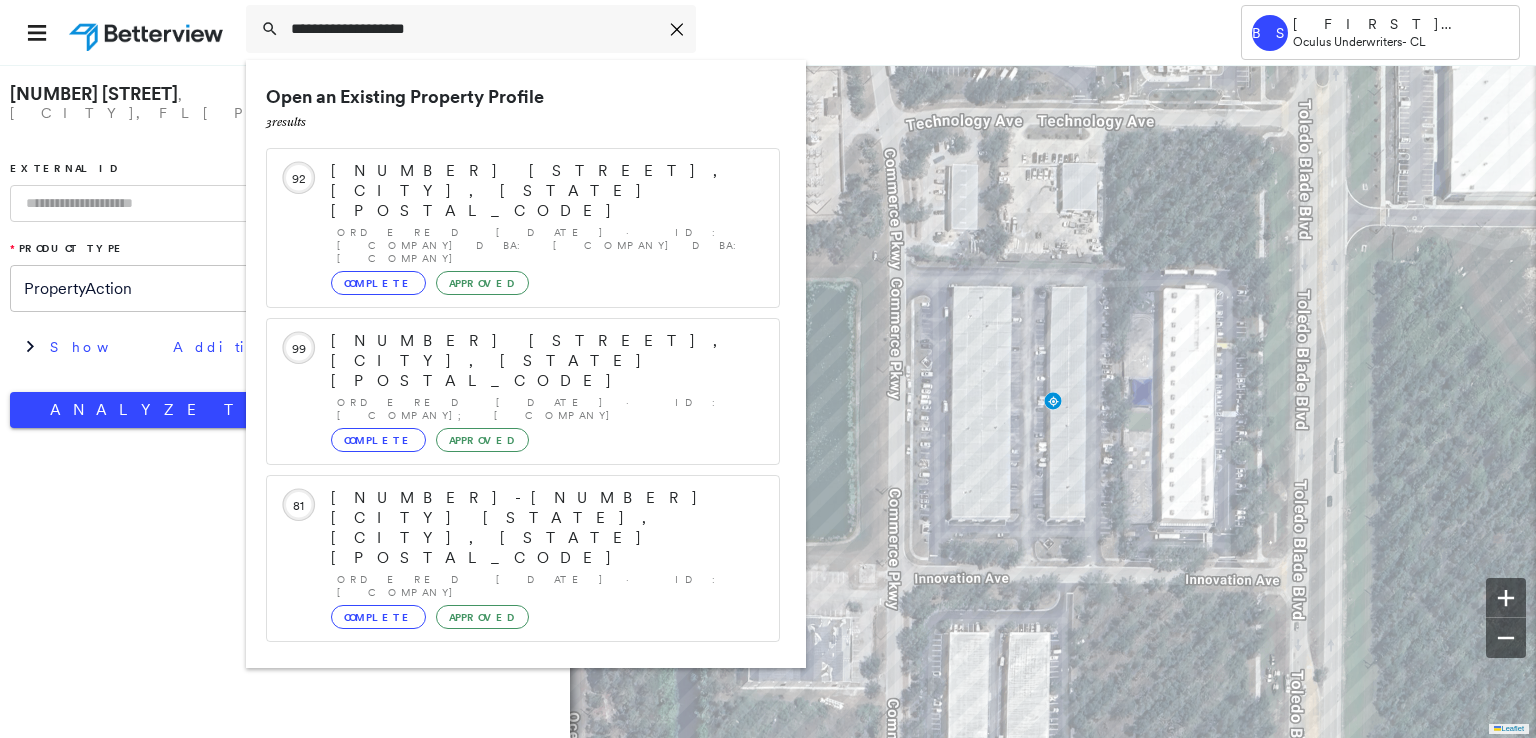 click on "[NUMBER] [STREET], [CITY], [STATE] [POSTAL_CODE]" at bounding box center (501, 778) 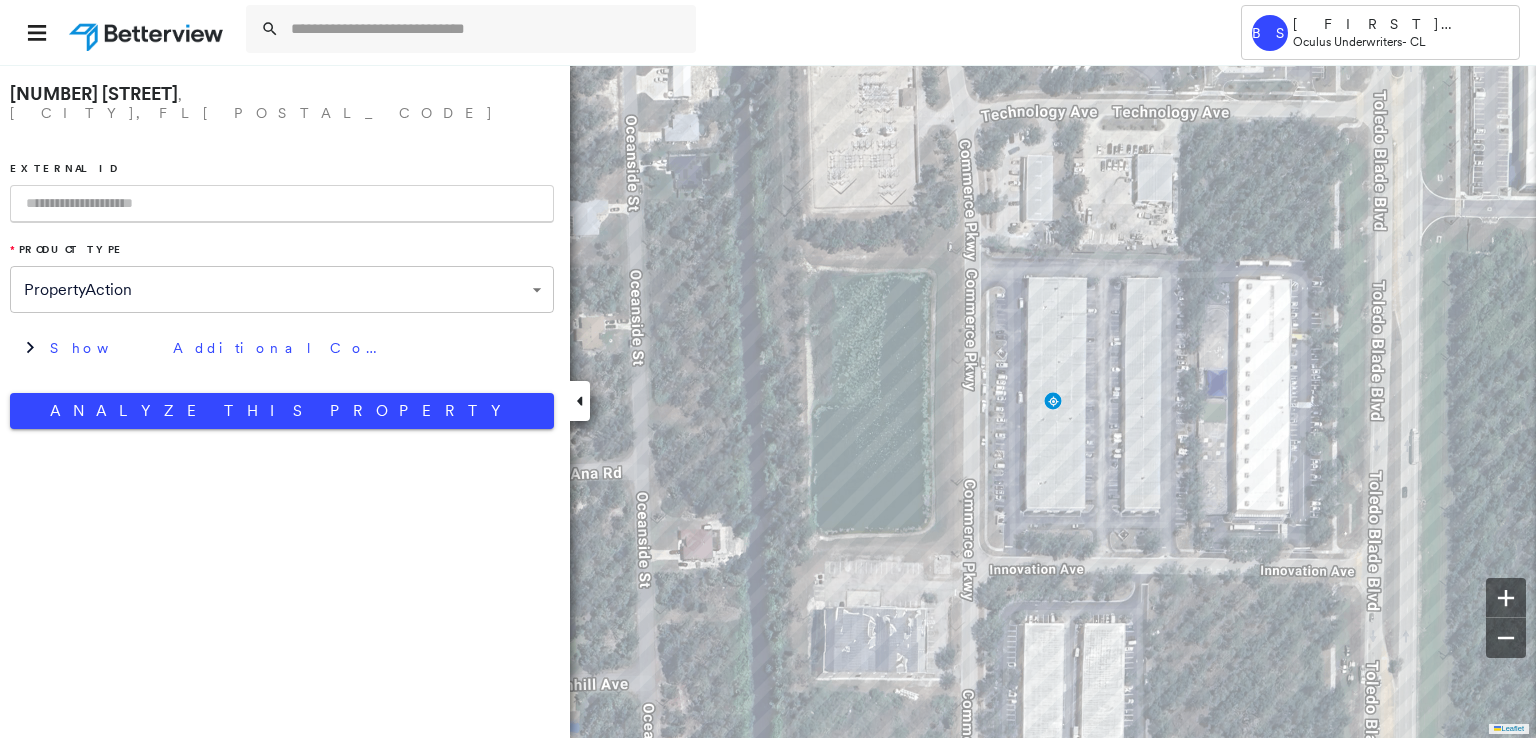 click at bounding box center [282, 204] 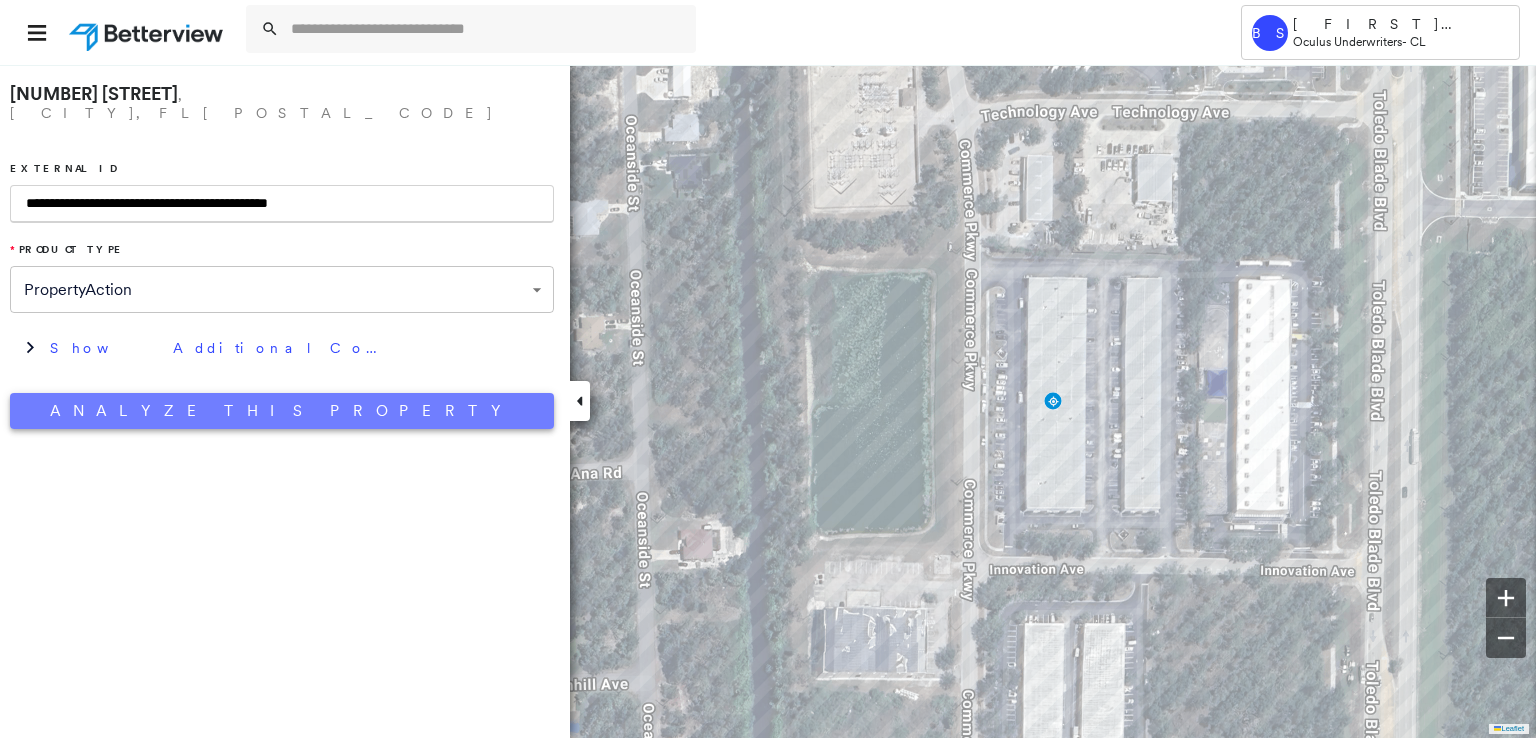 type on "**********" 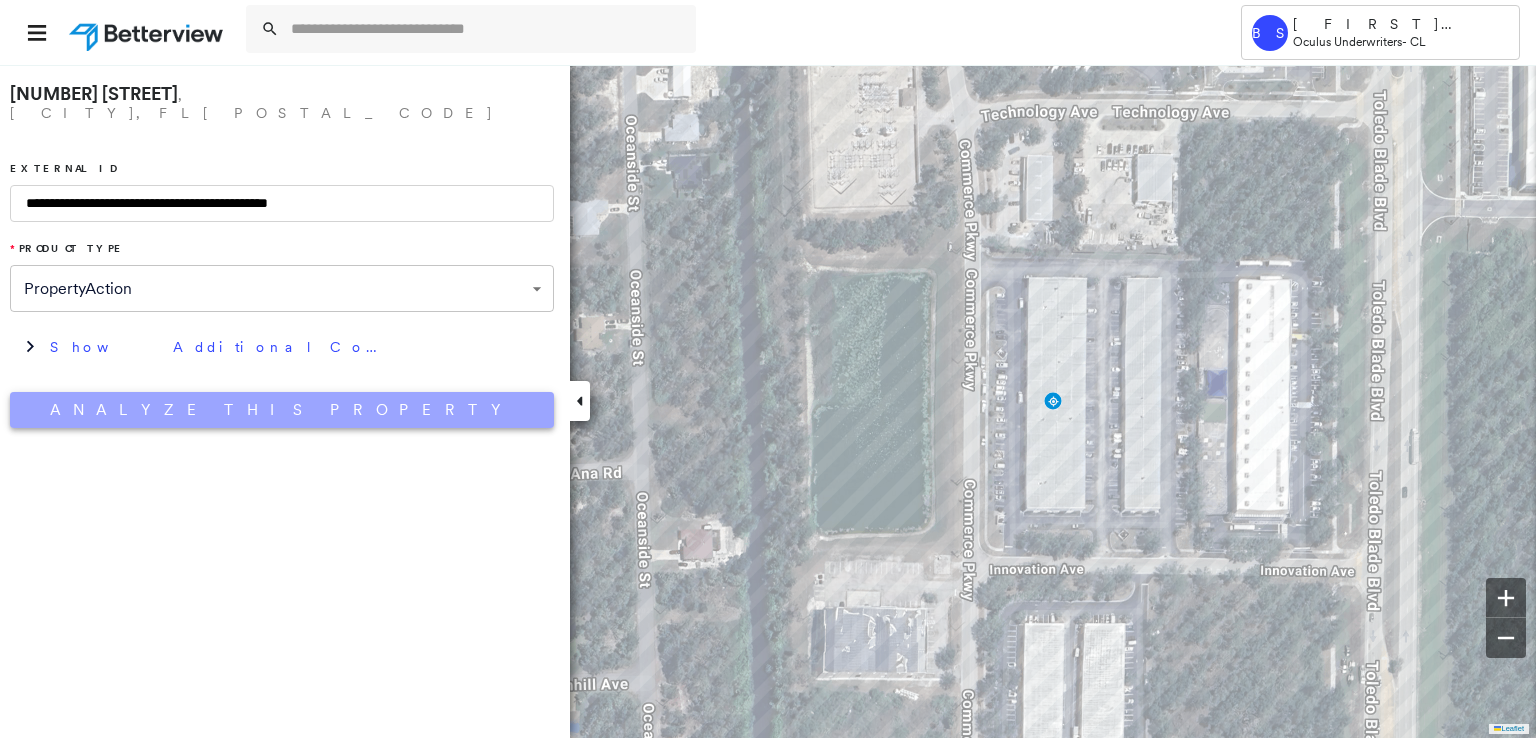 click on "Analyze This Property" at bounding box center (282, 410) 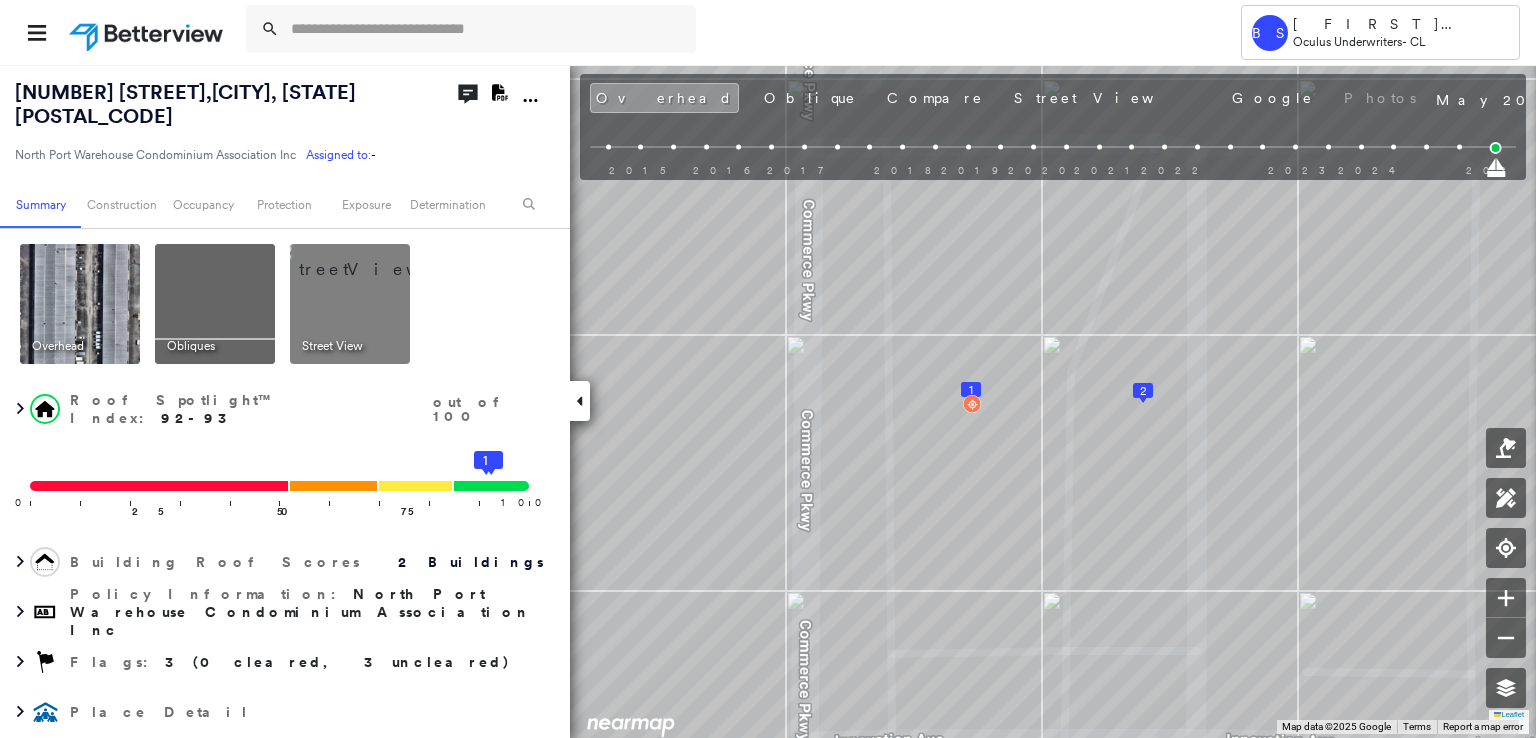 click 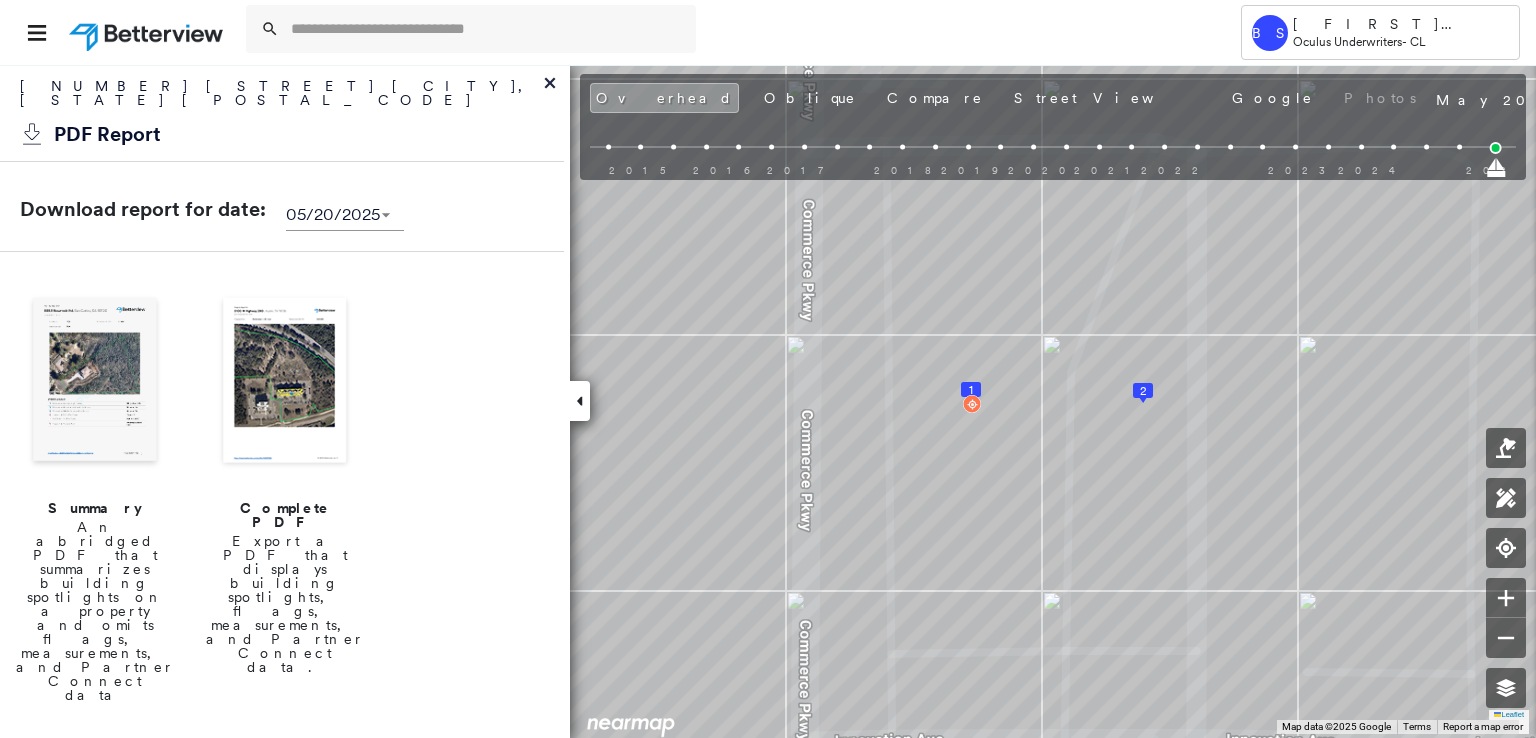 click at bounding box center (285, 382) 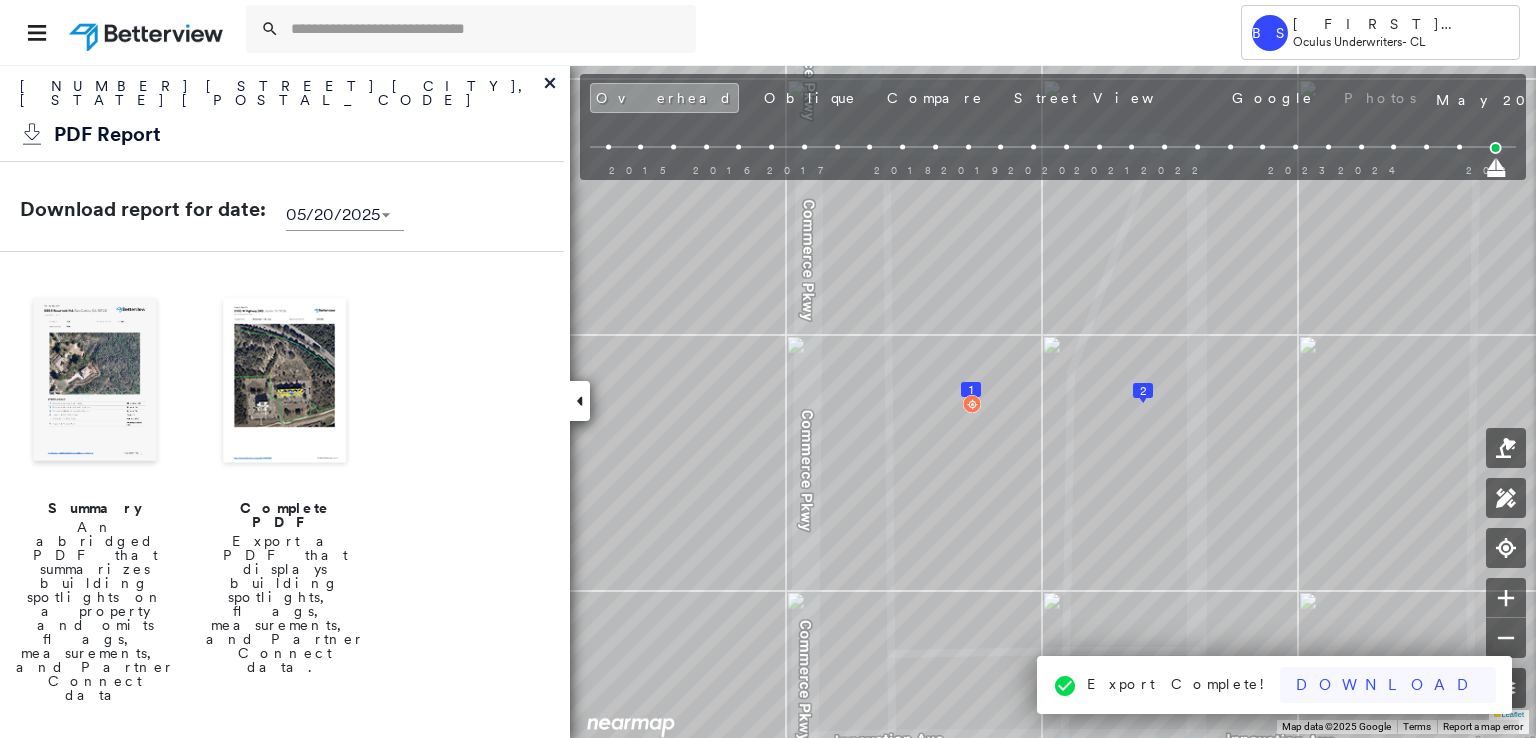 click on "Download" at bounding box center (1388, 685) 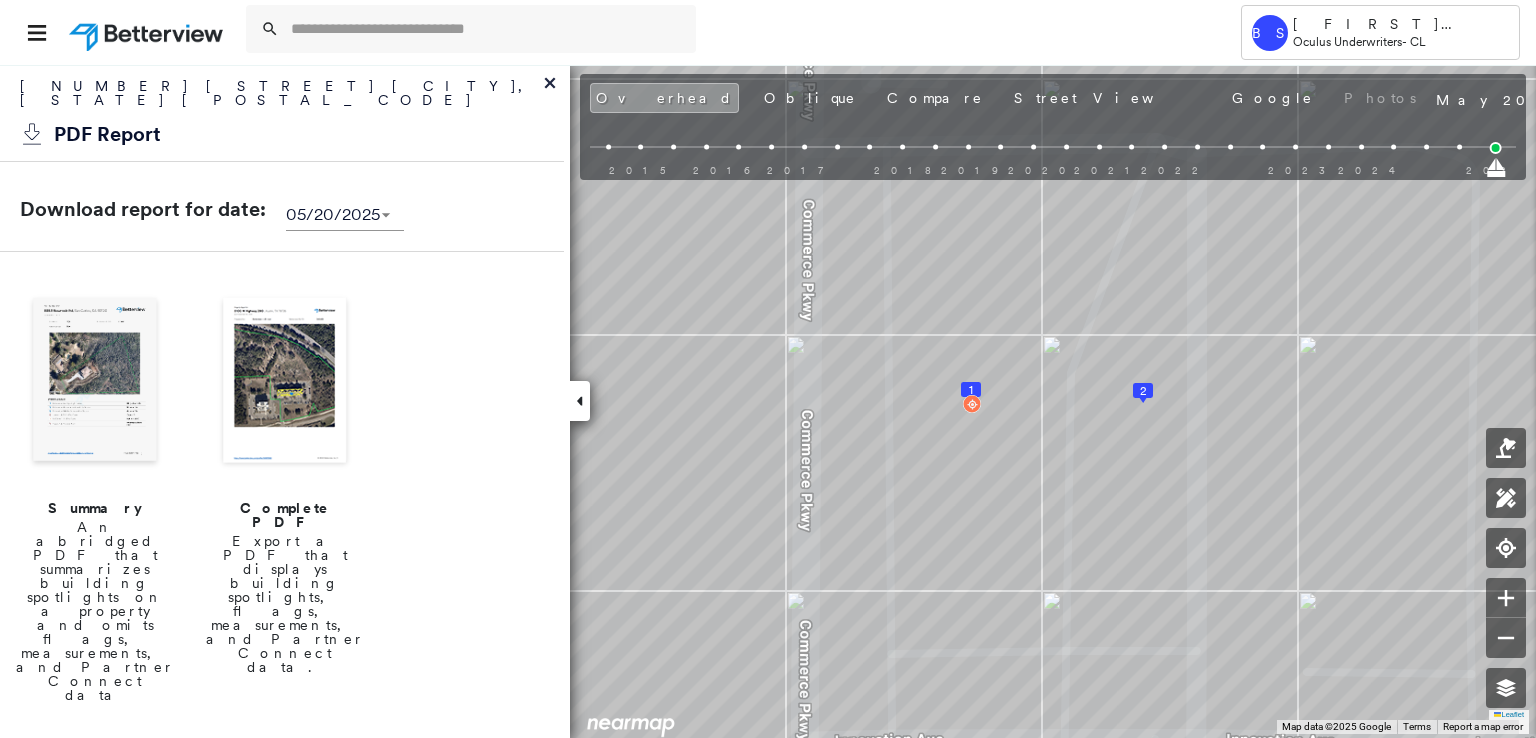click at bounding box center [285, 382] 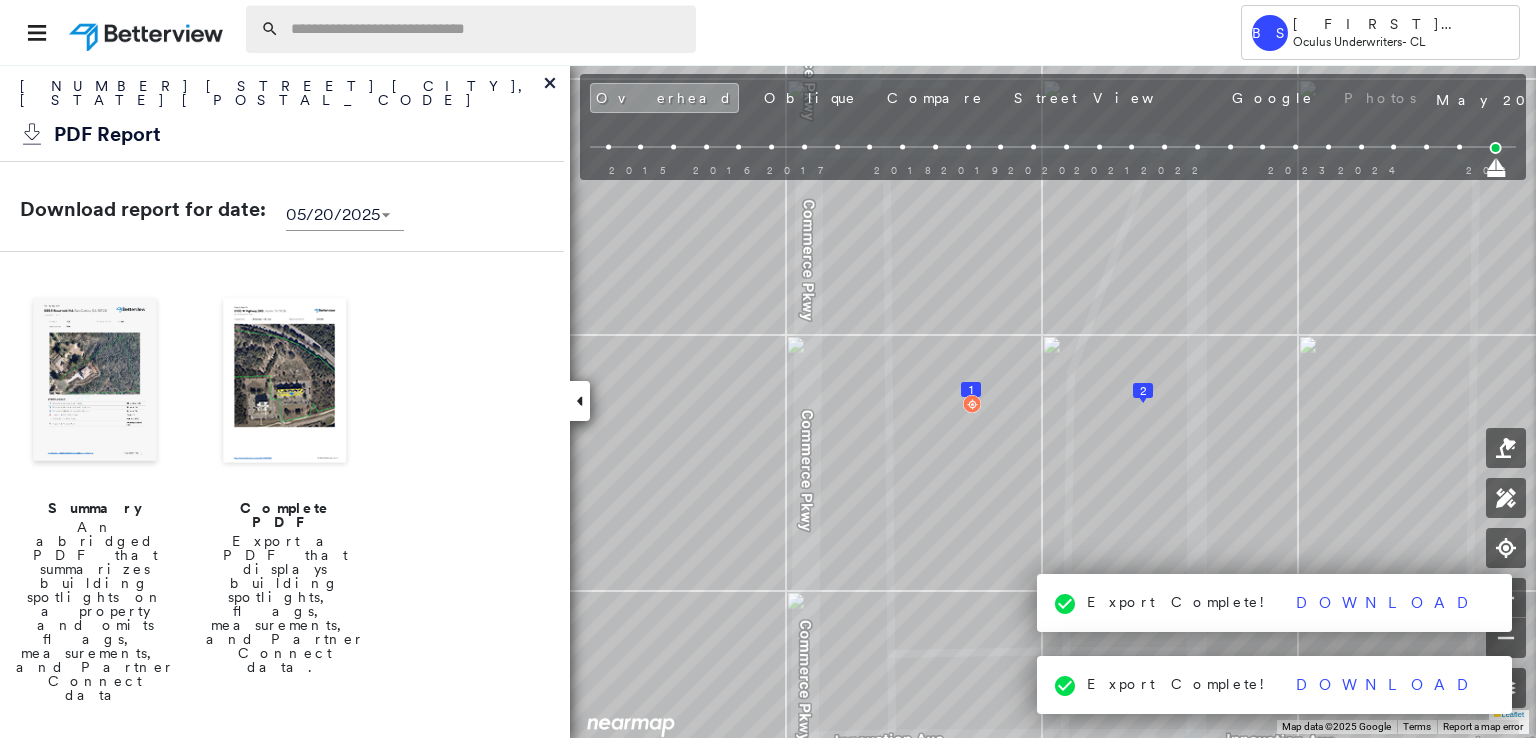 click at bounding box center [487, 29] 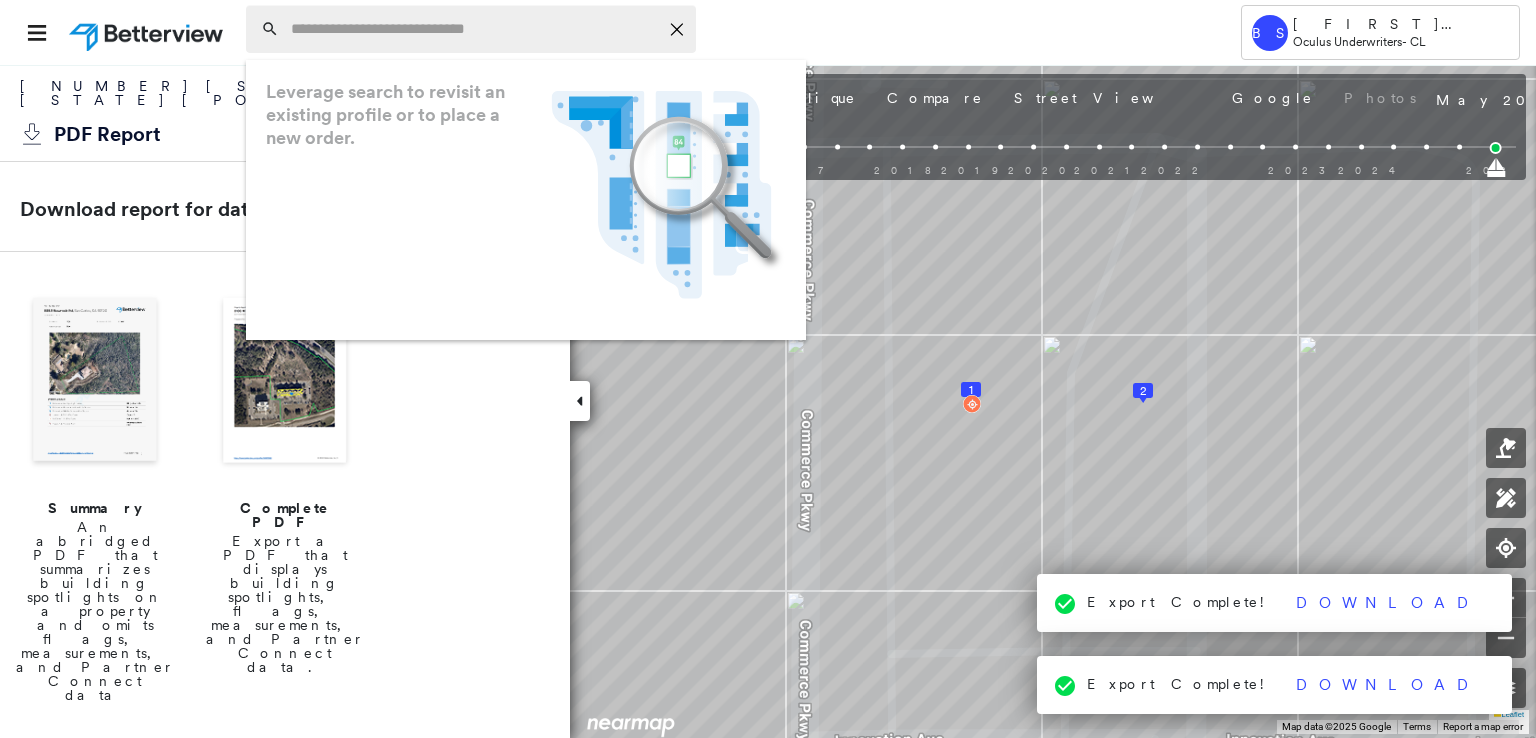 paste on "**********" 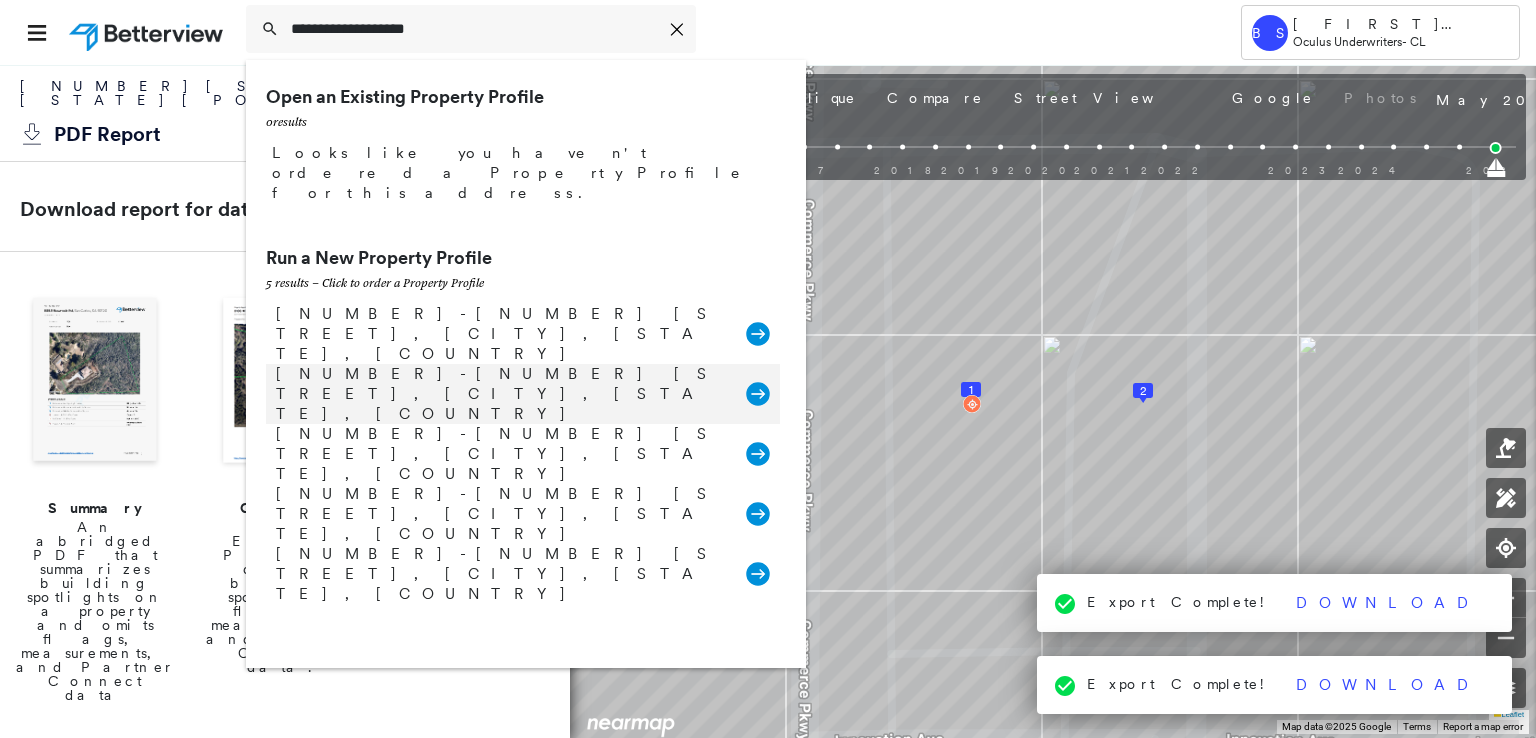 type on "**********" 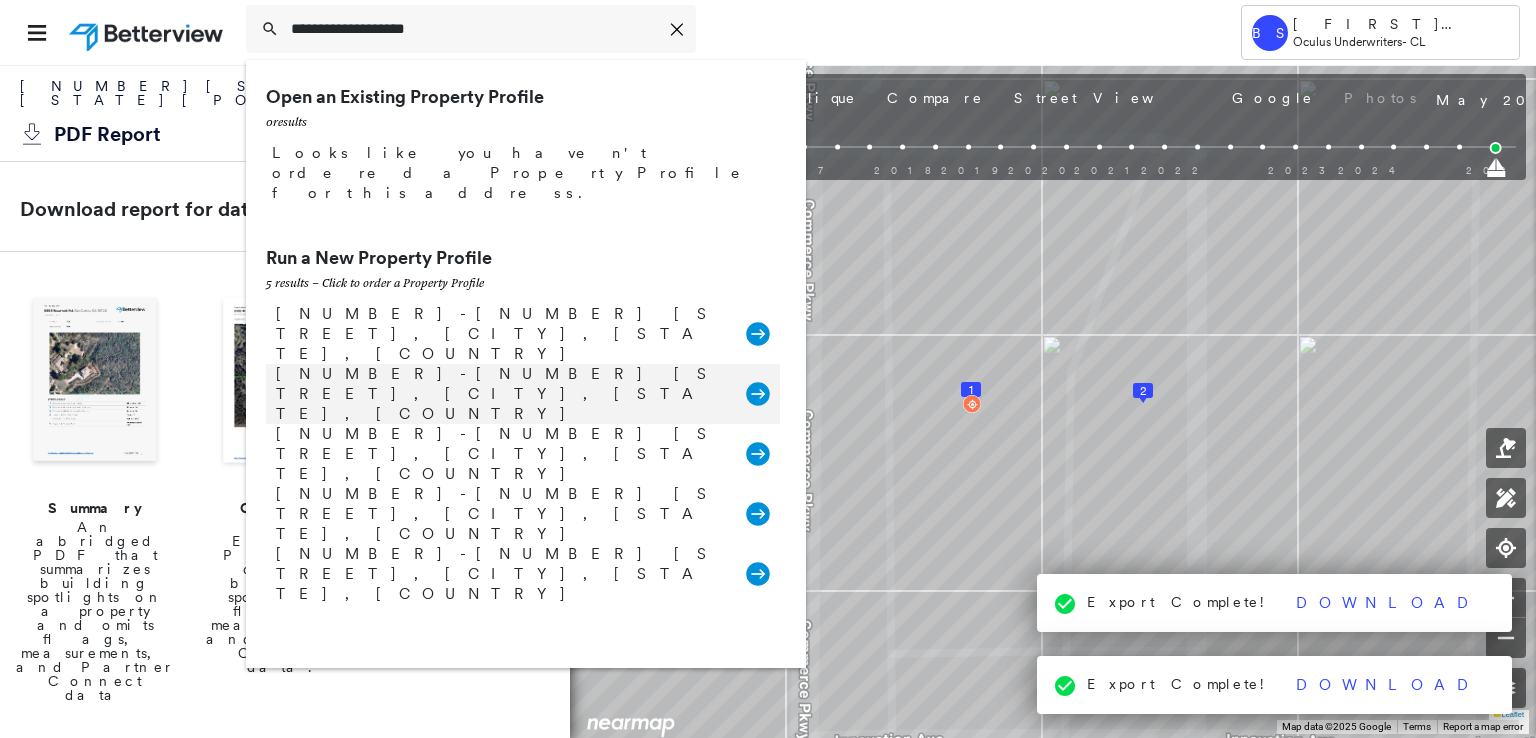 click 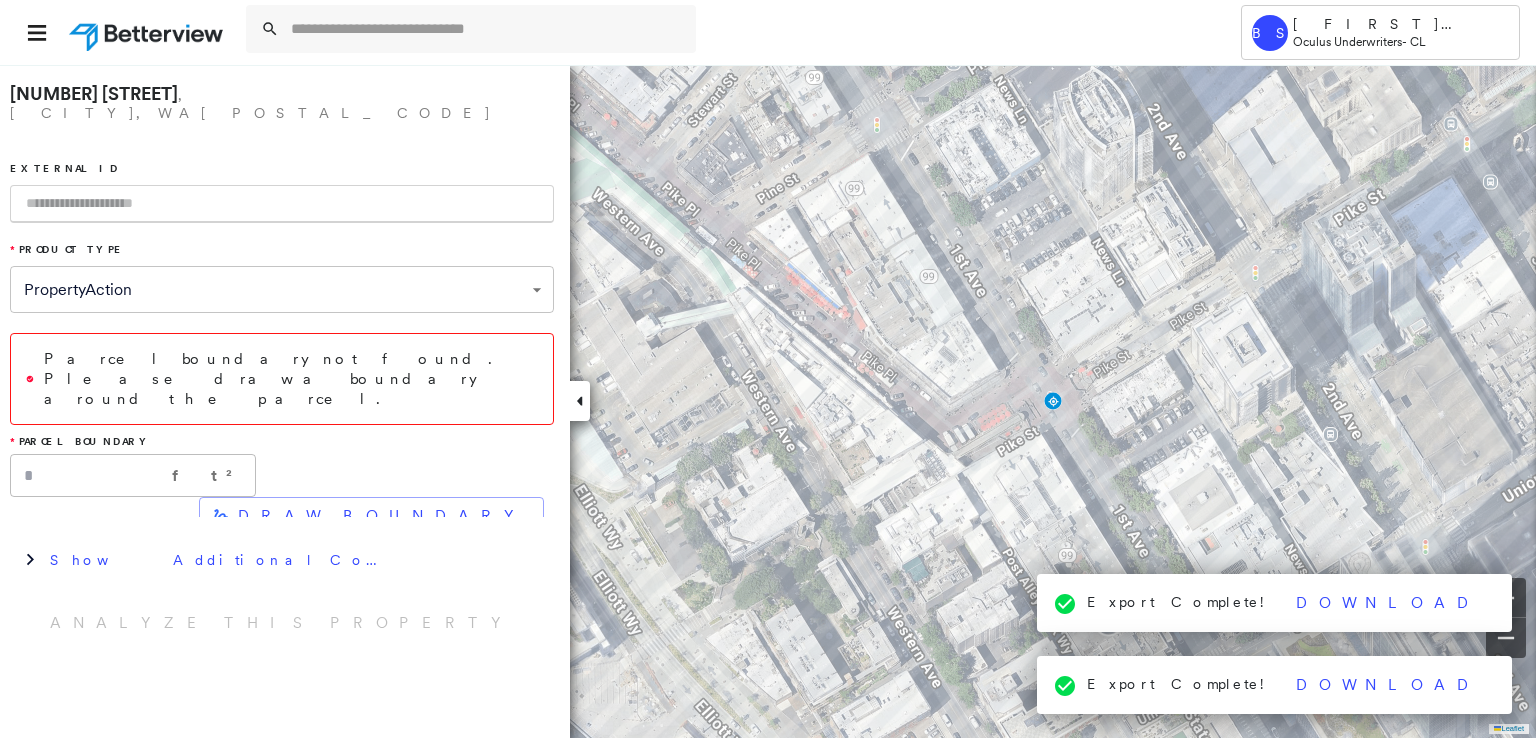 click at bounding box center (282, 204) 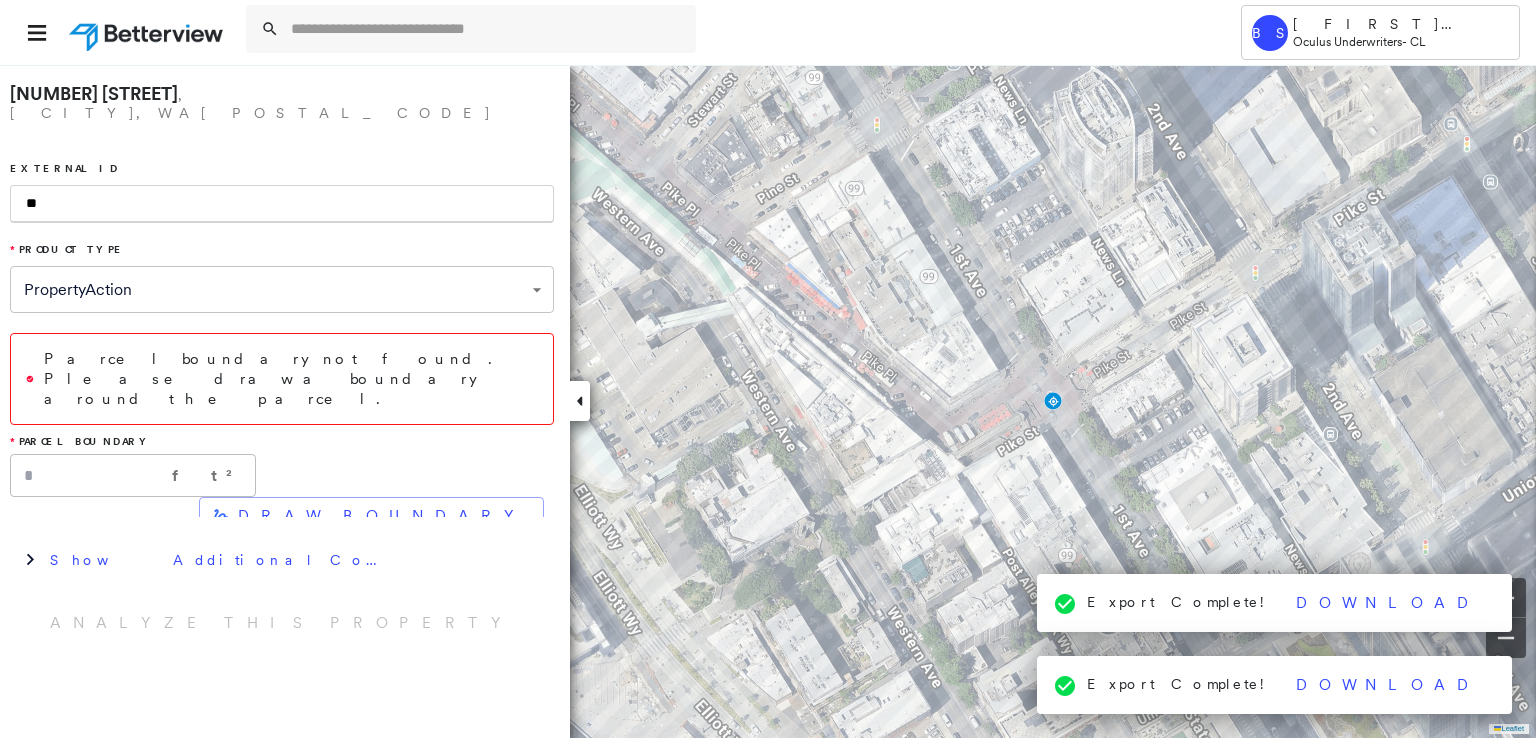 type on "*" 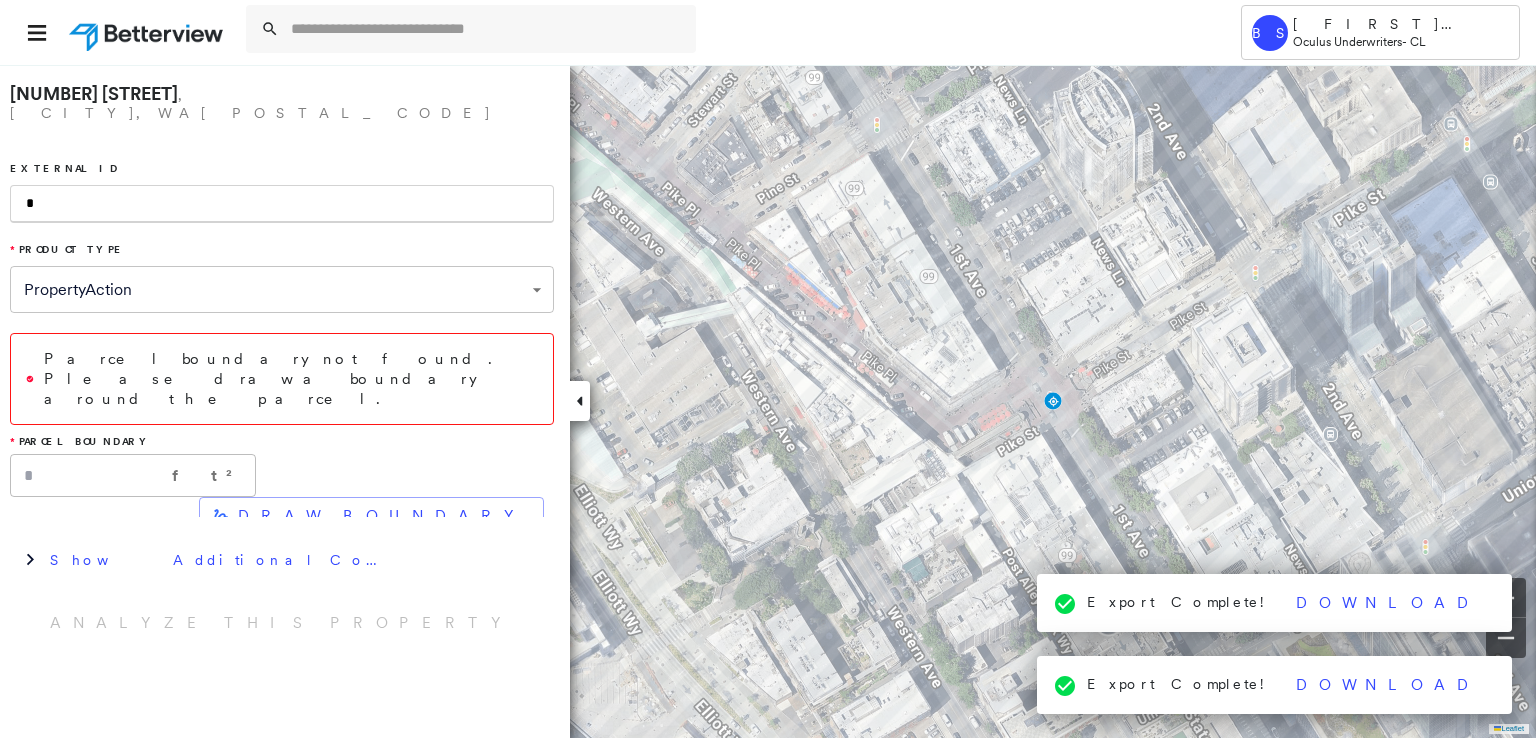 type 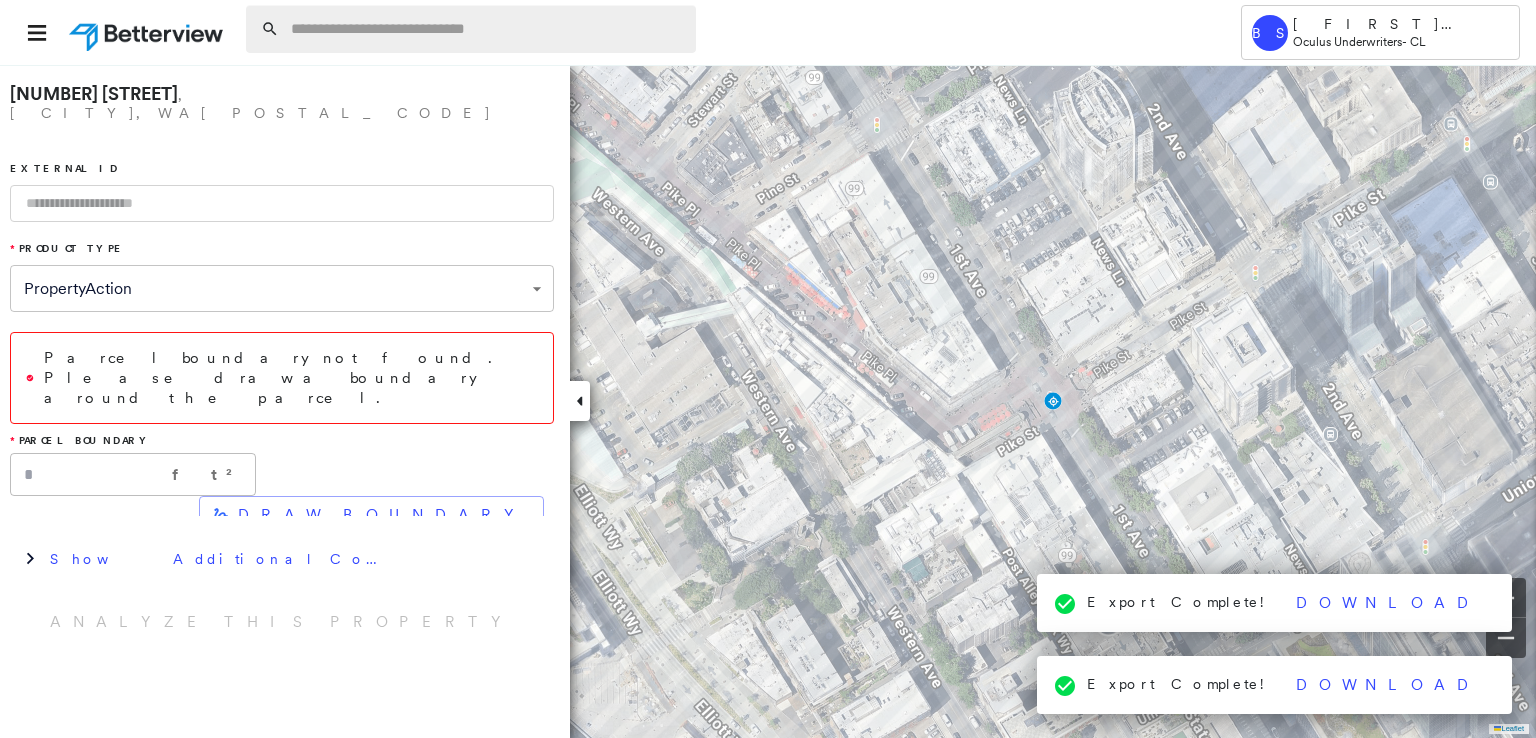 click at bounding box center (487, 29) 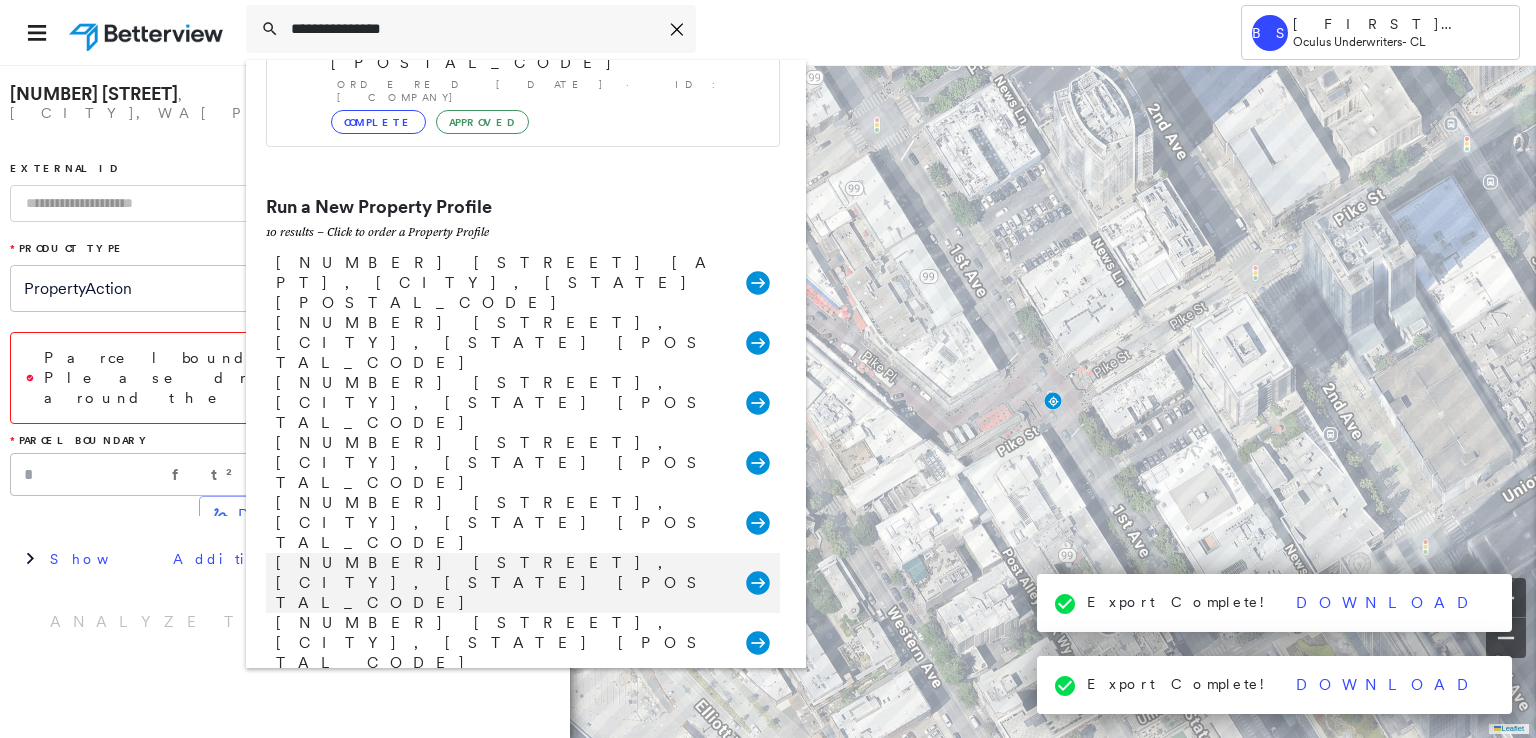 scroll, scrollTop: 0, scrollLeft: 0, axis: both 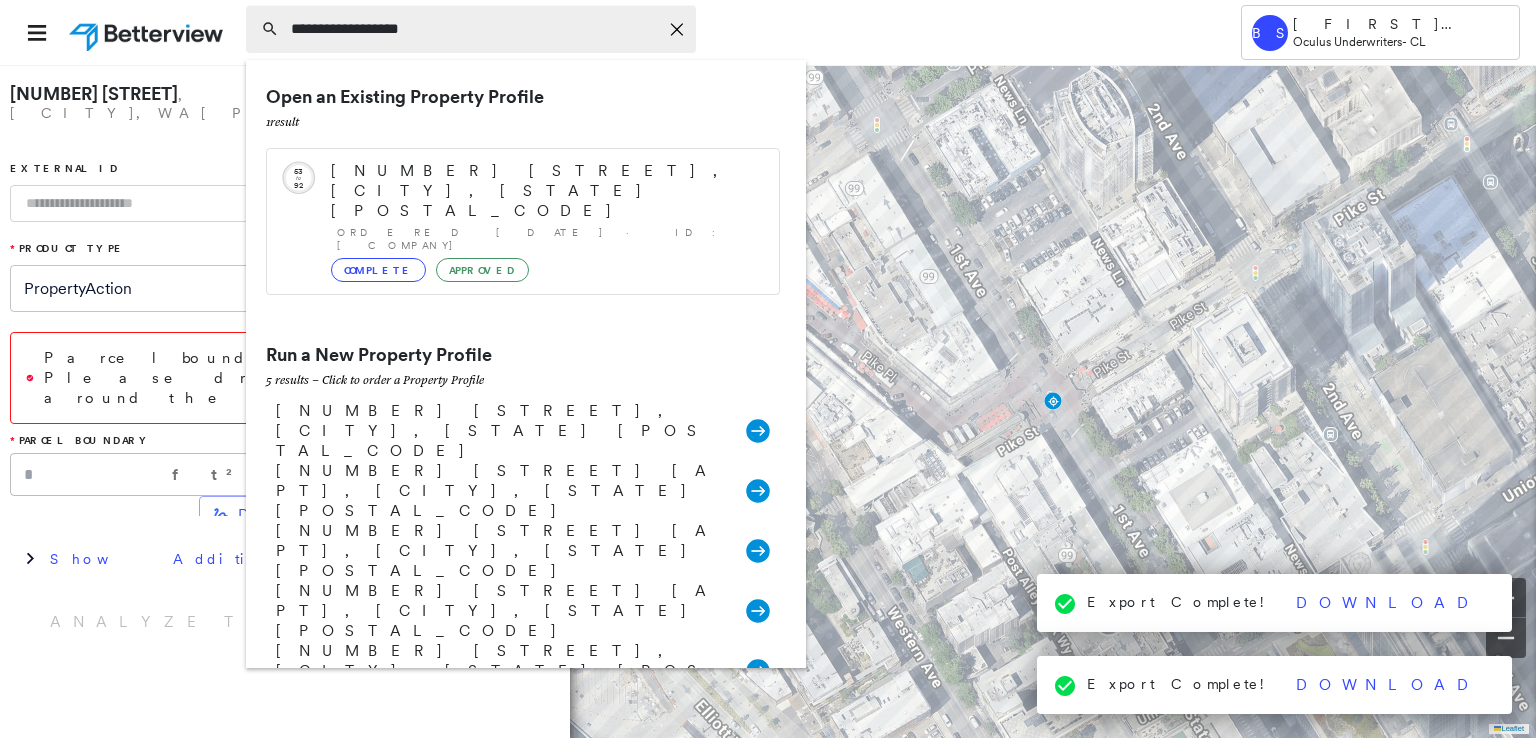 click on "**********" at bounding box center (474, 29) 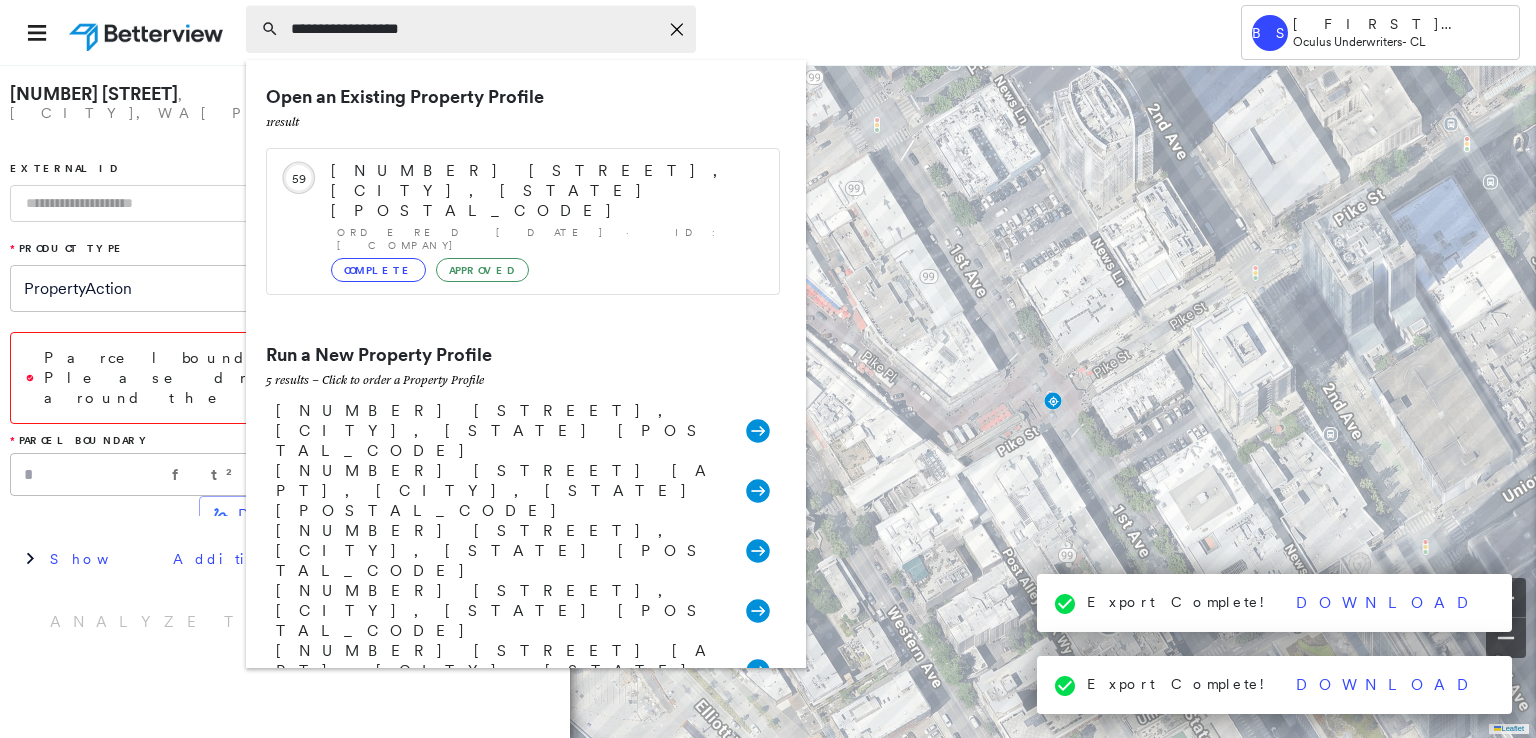 click on "**********" at bounding box center [474, 29] 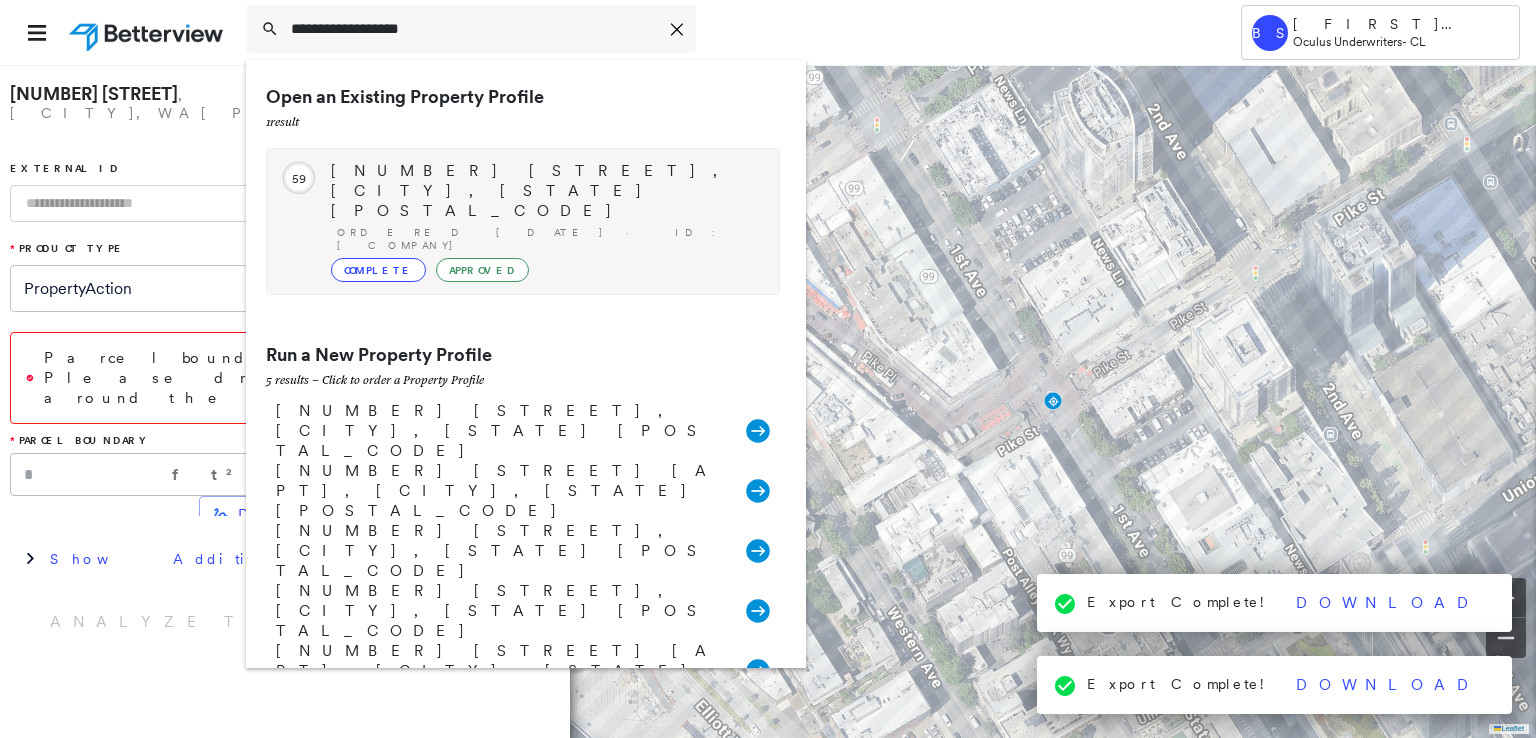 type on "**********" 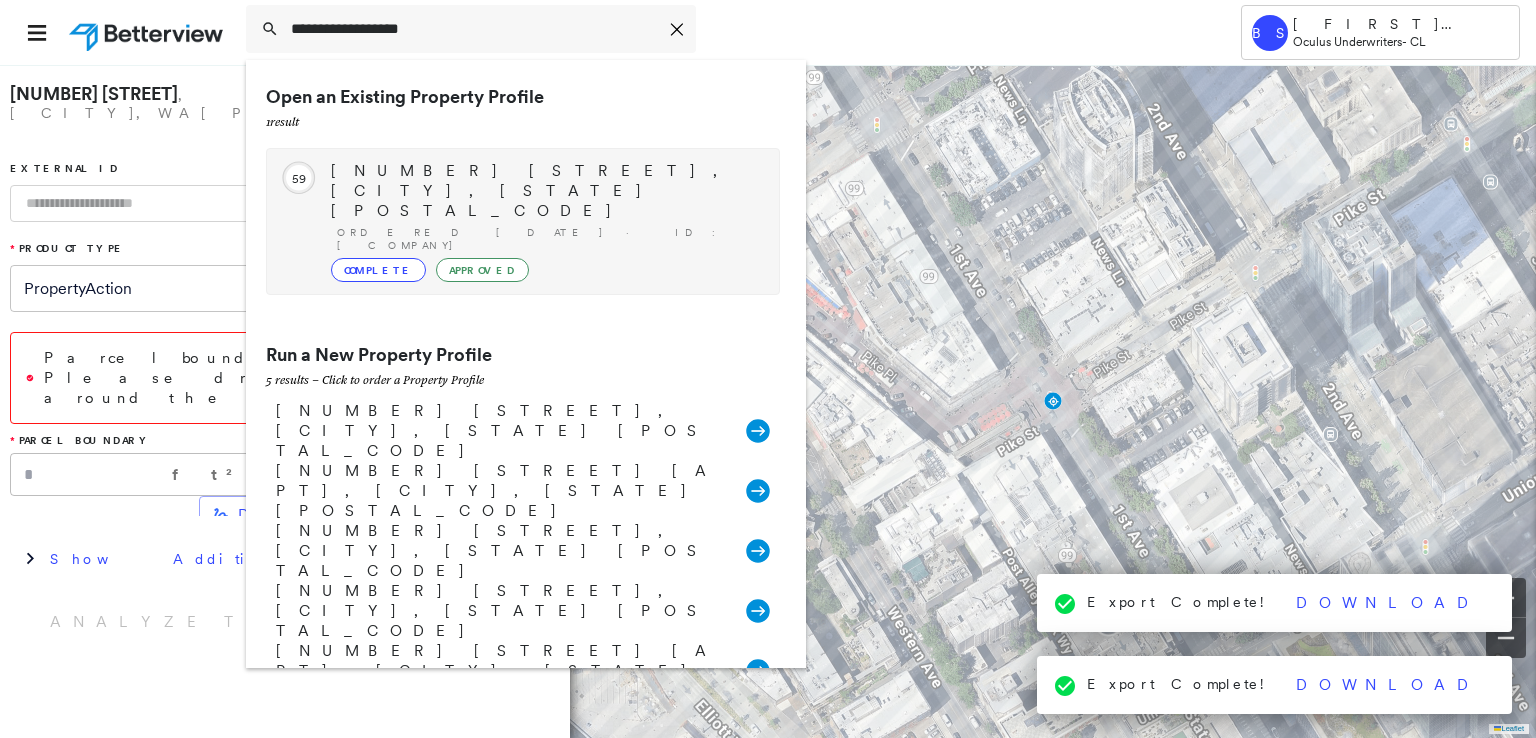 click on "[NUMBER] [STREET], [CITY], [STATE] [POSTAL_CODE]" at bounding box center (545, 191) 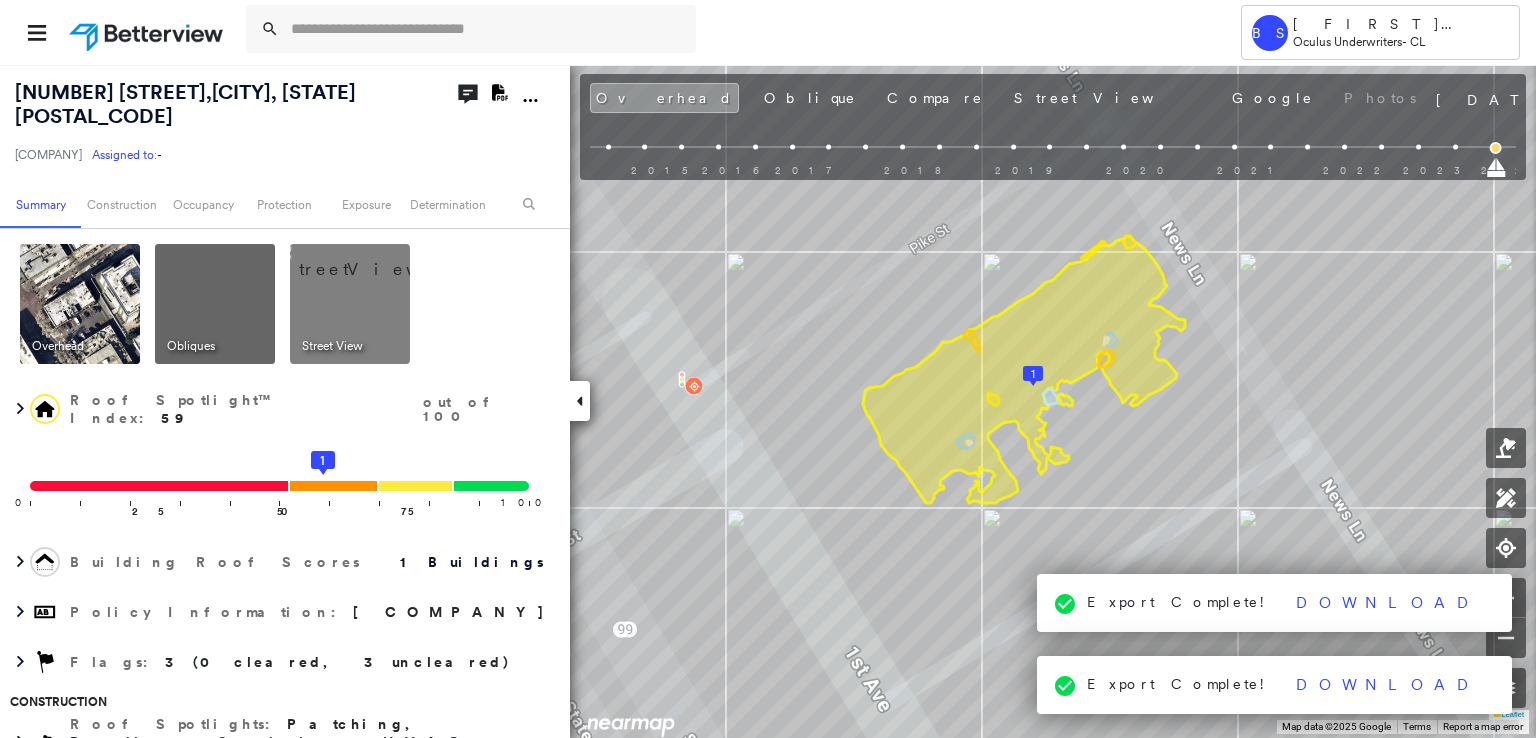 click at bounding box center (374, 259) 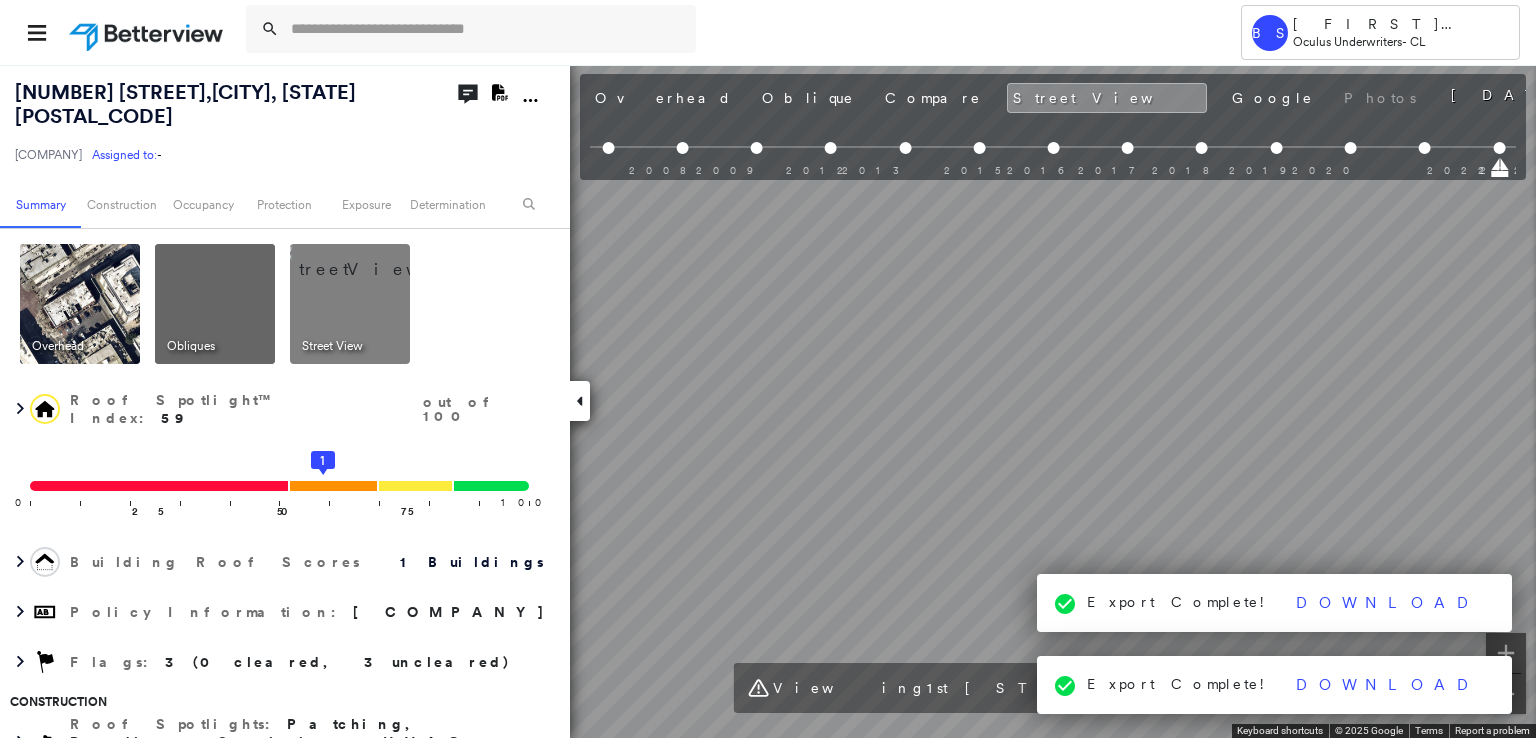 scroll, scrollTop: 0, scrollLeft: 1237, axis: horizontal 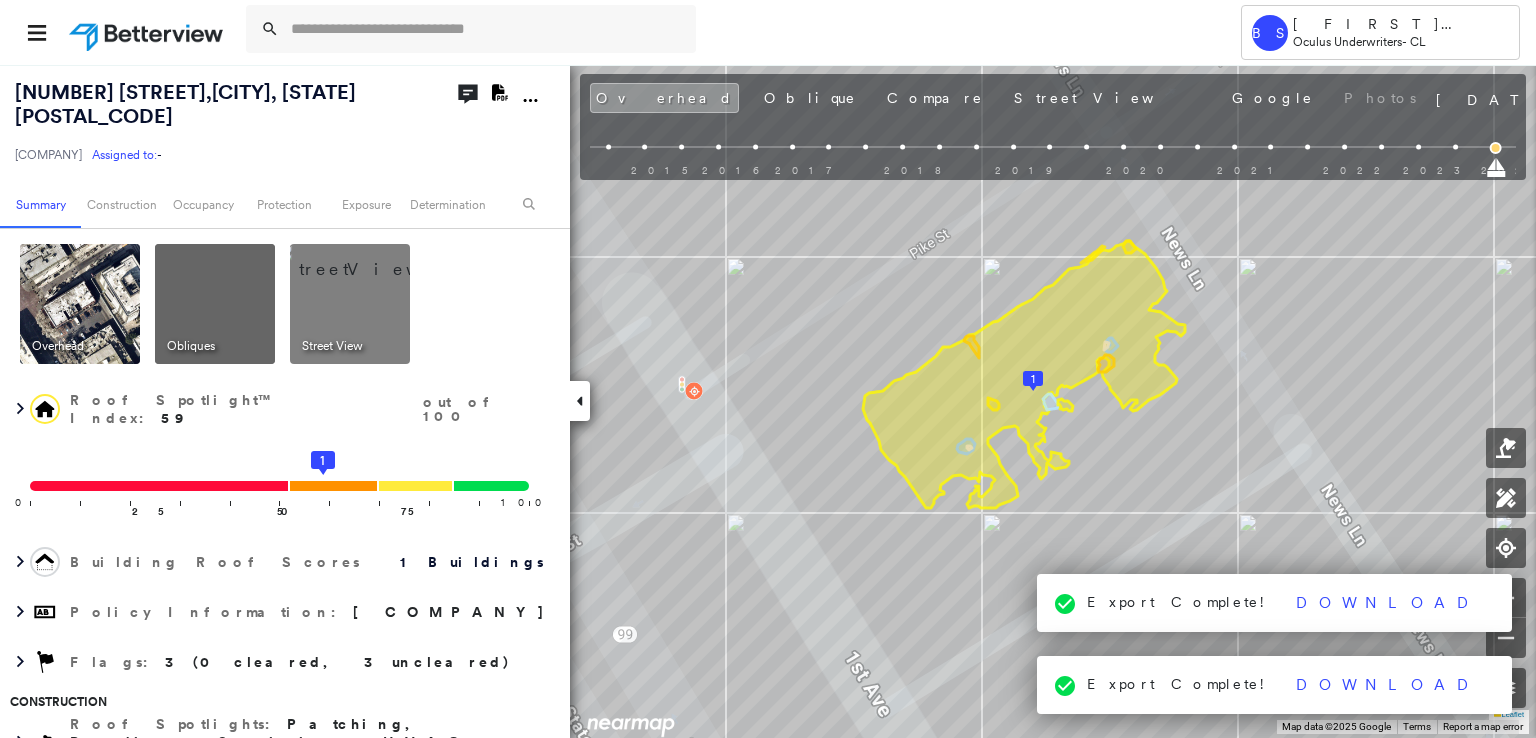 click at bounding box center [374, 259] 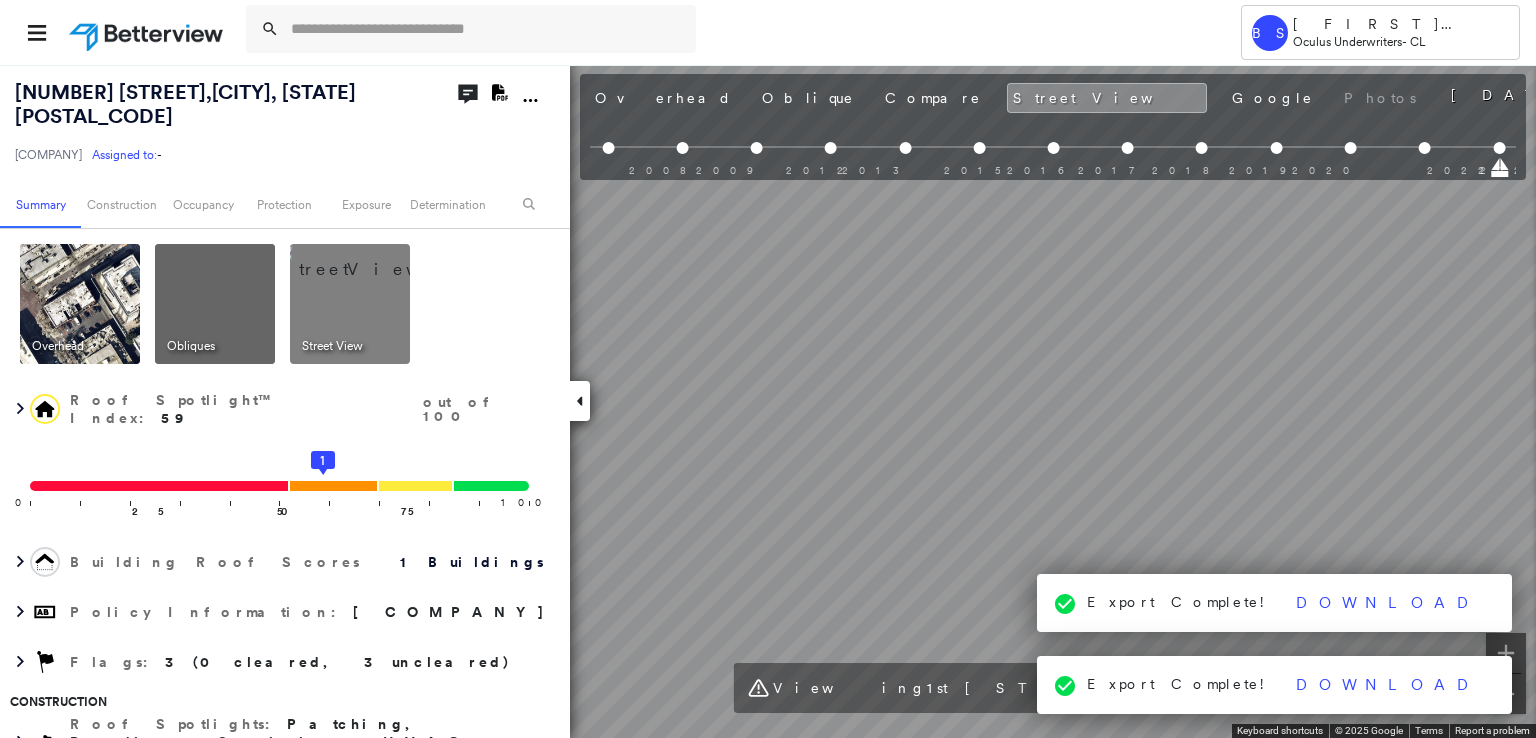 scroll, scrollTop: 0, scrollLeft: 1237, axis: horizontal 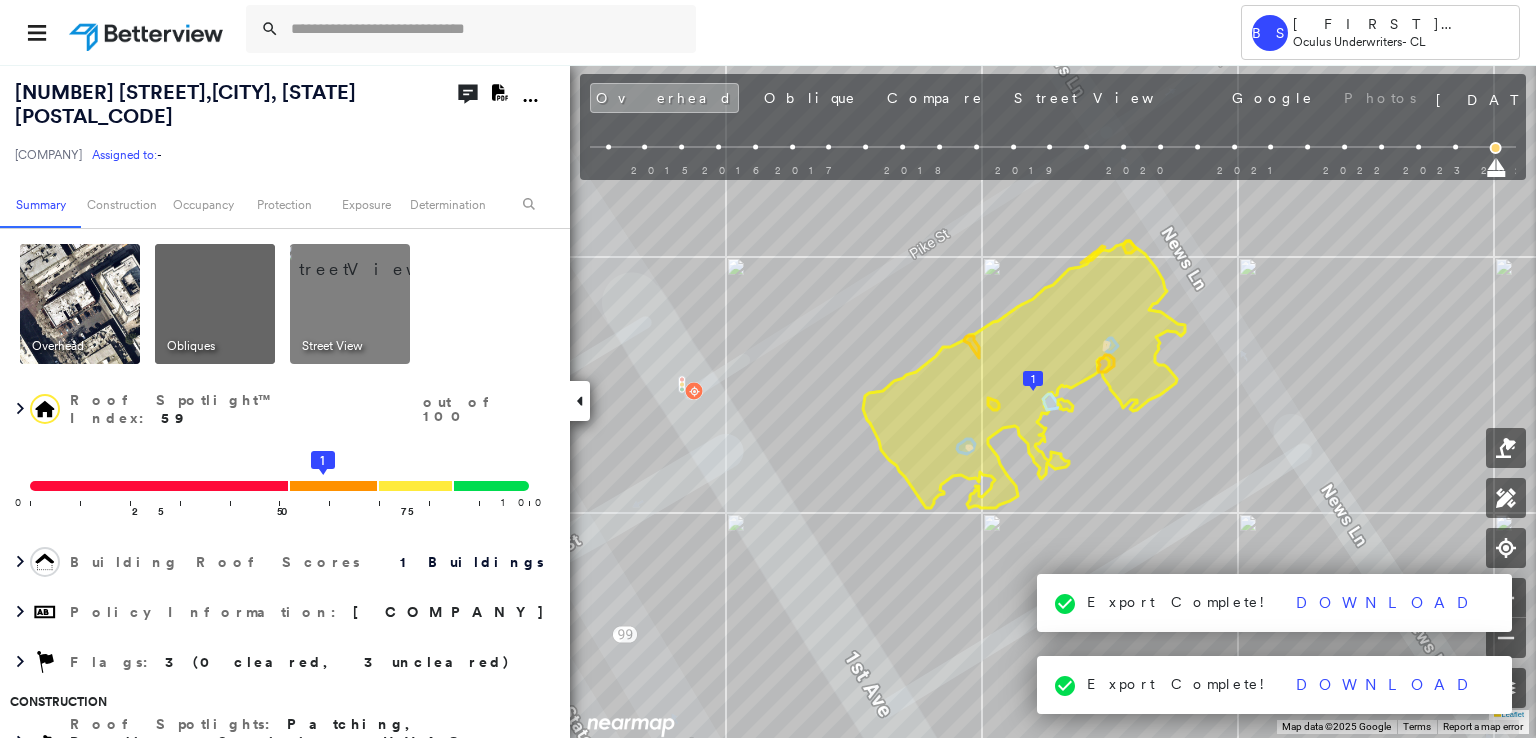 click on "Download PDF Report" 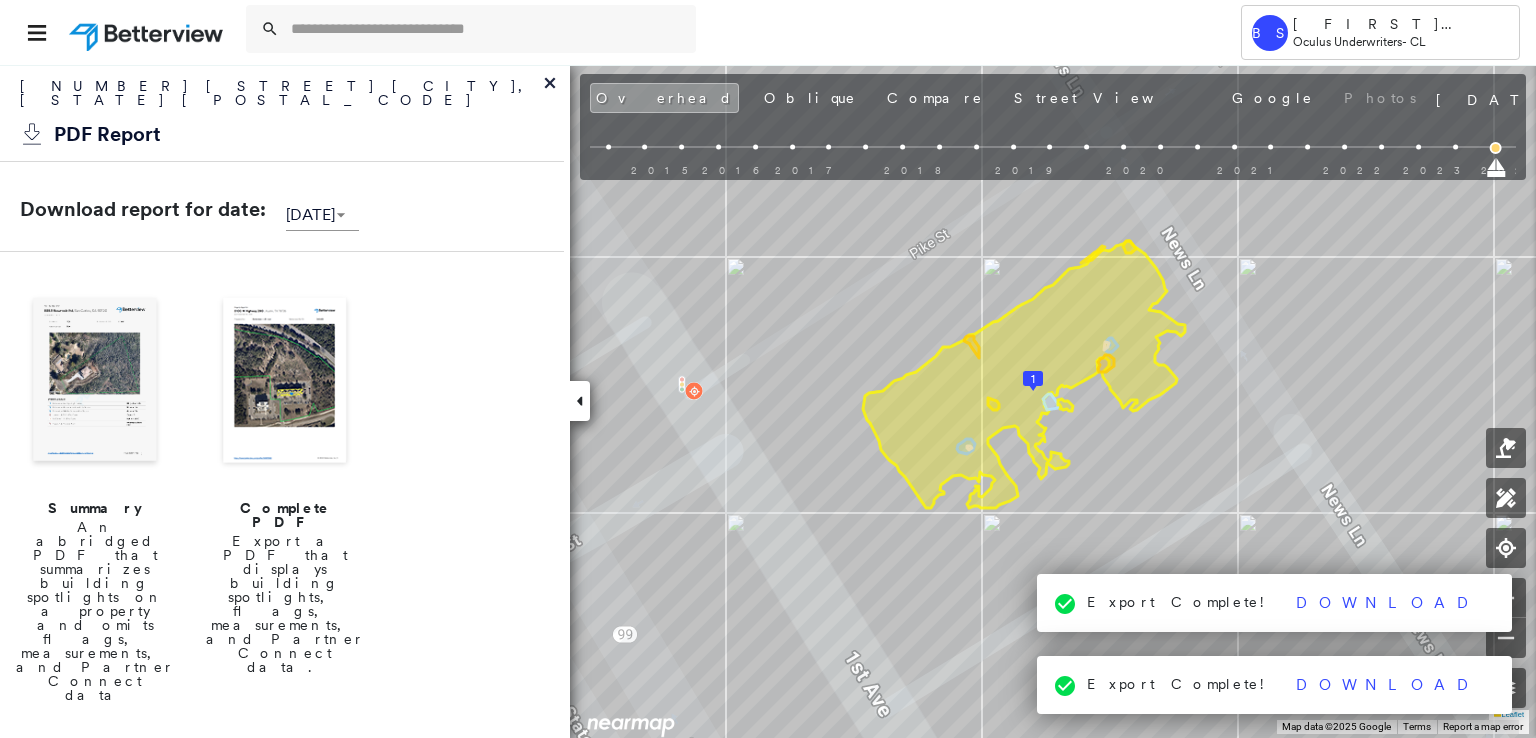 click at bounding box center (285, 382) 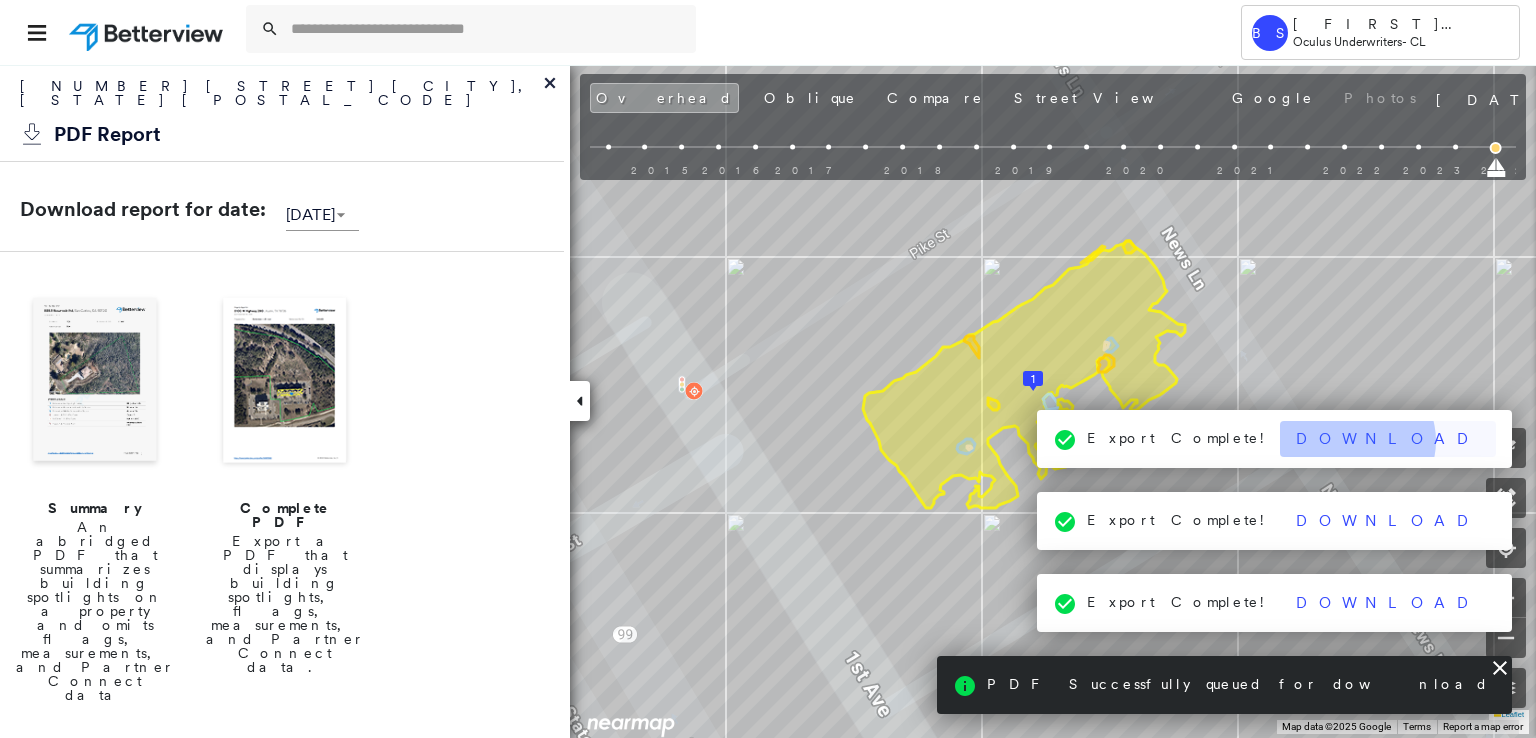 click on "Download" at bounding box center (1388, 439) 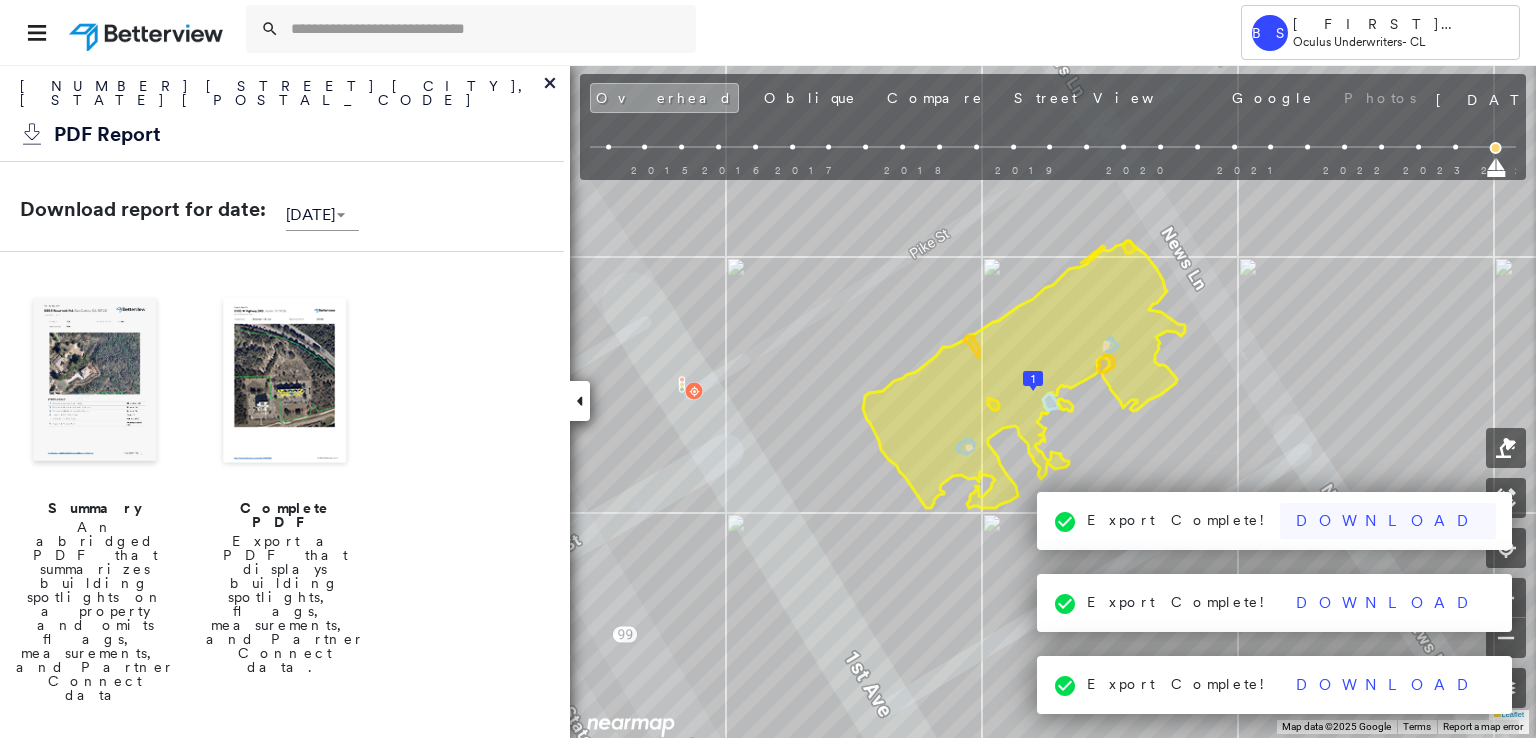 click on "Download" at bounding box center [1388, 521] 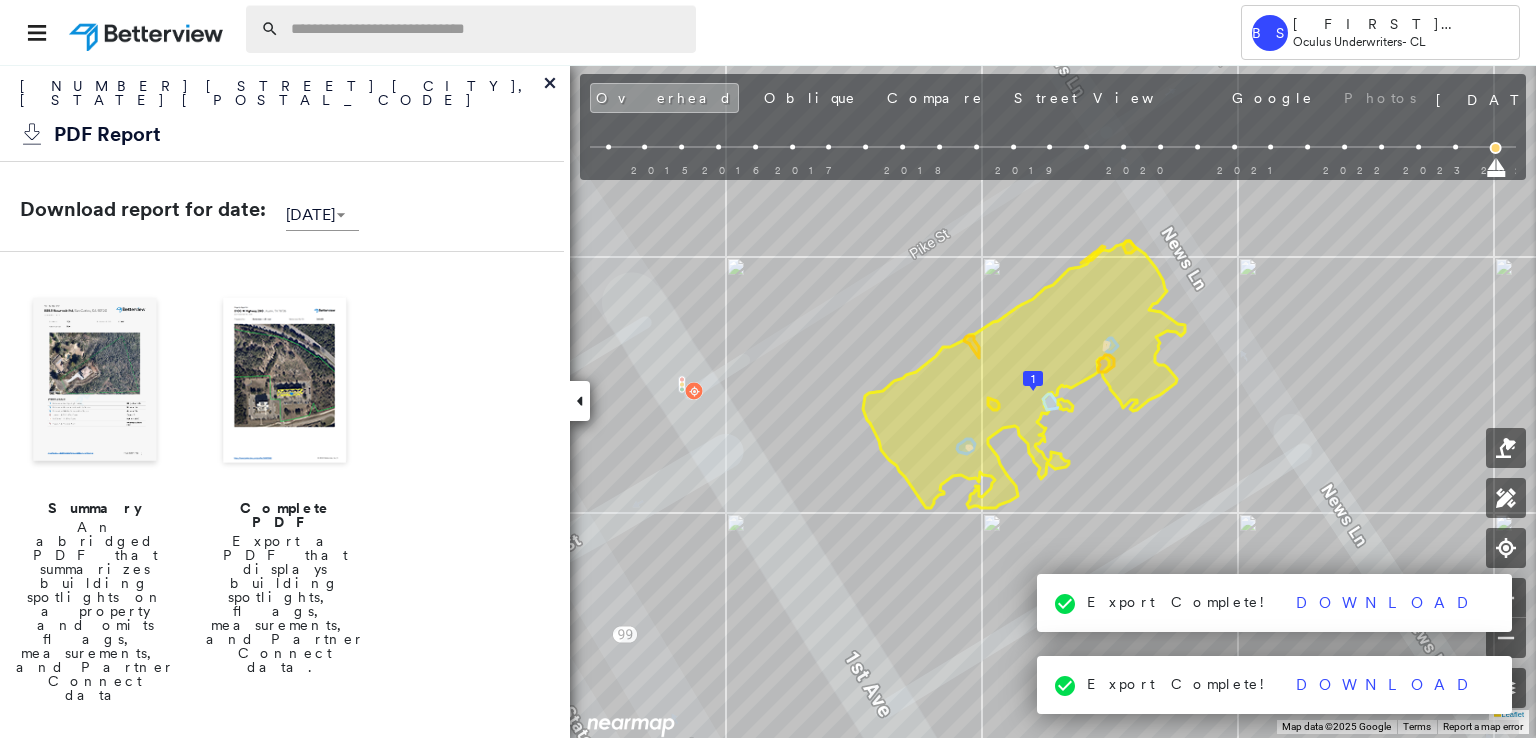 click at bounding box center [487, 29] 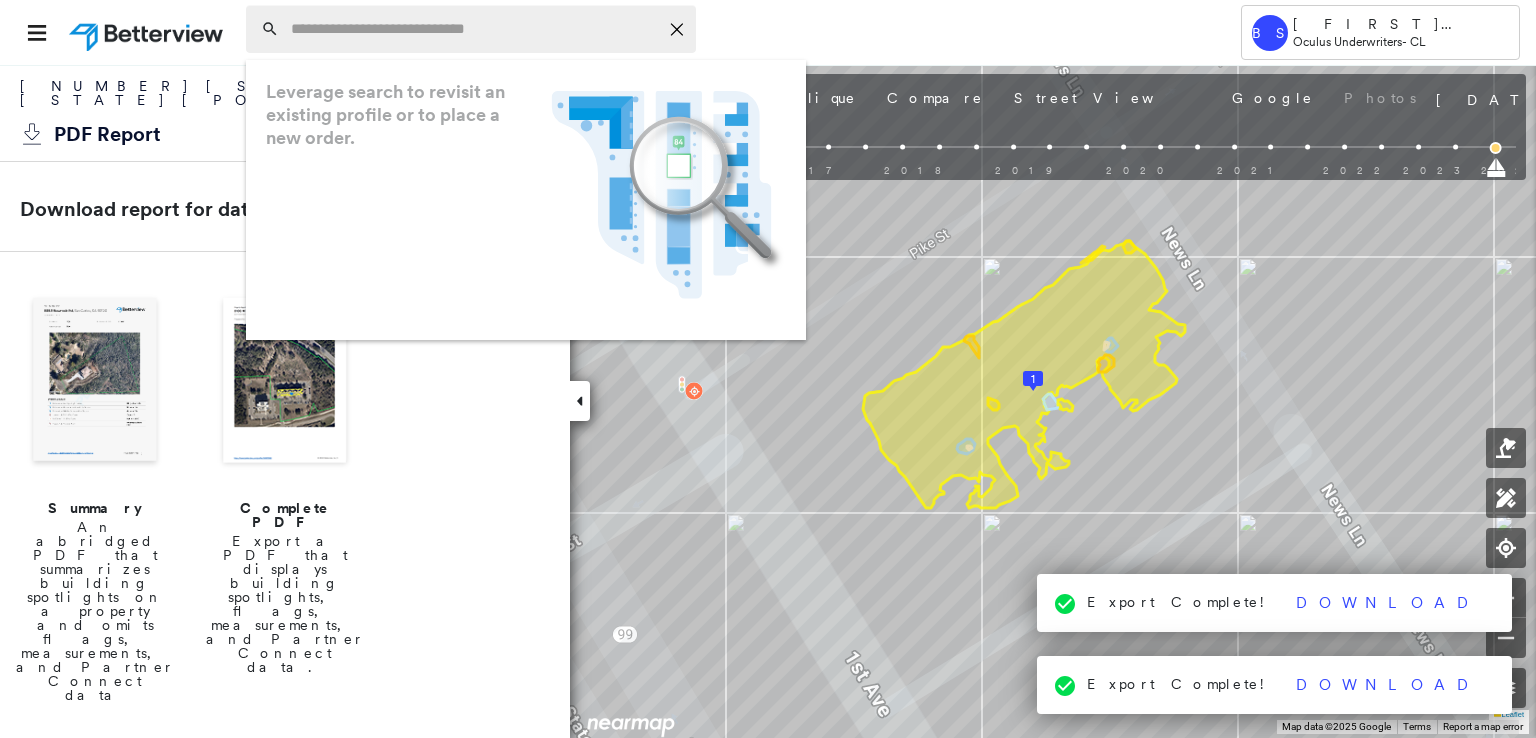 paste on "**********" 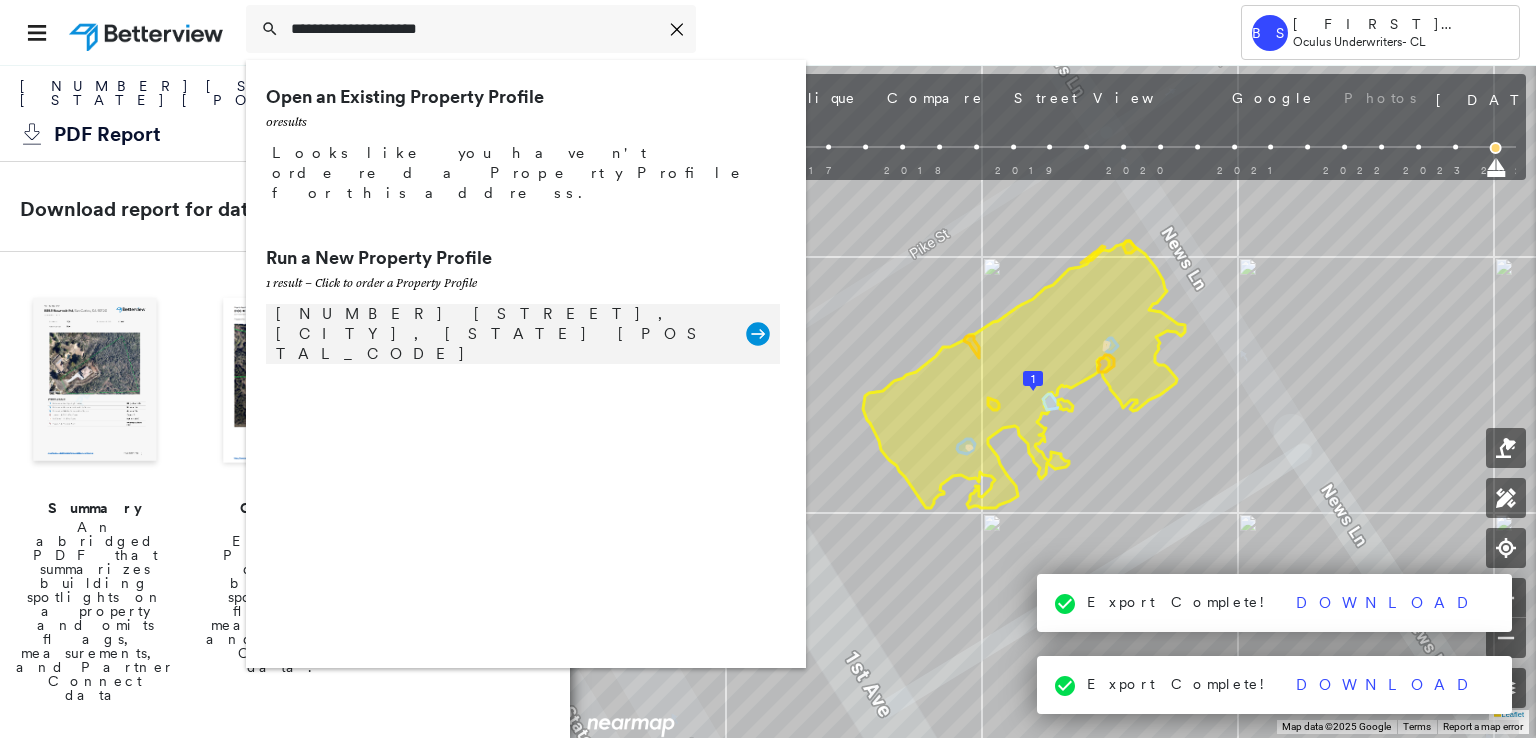 type on "**********" 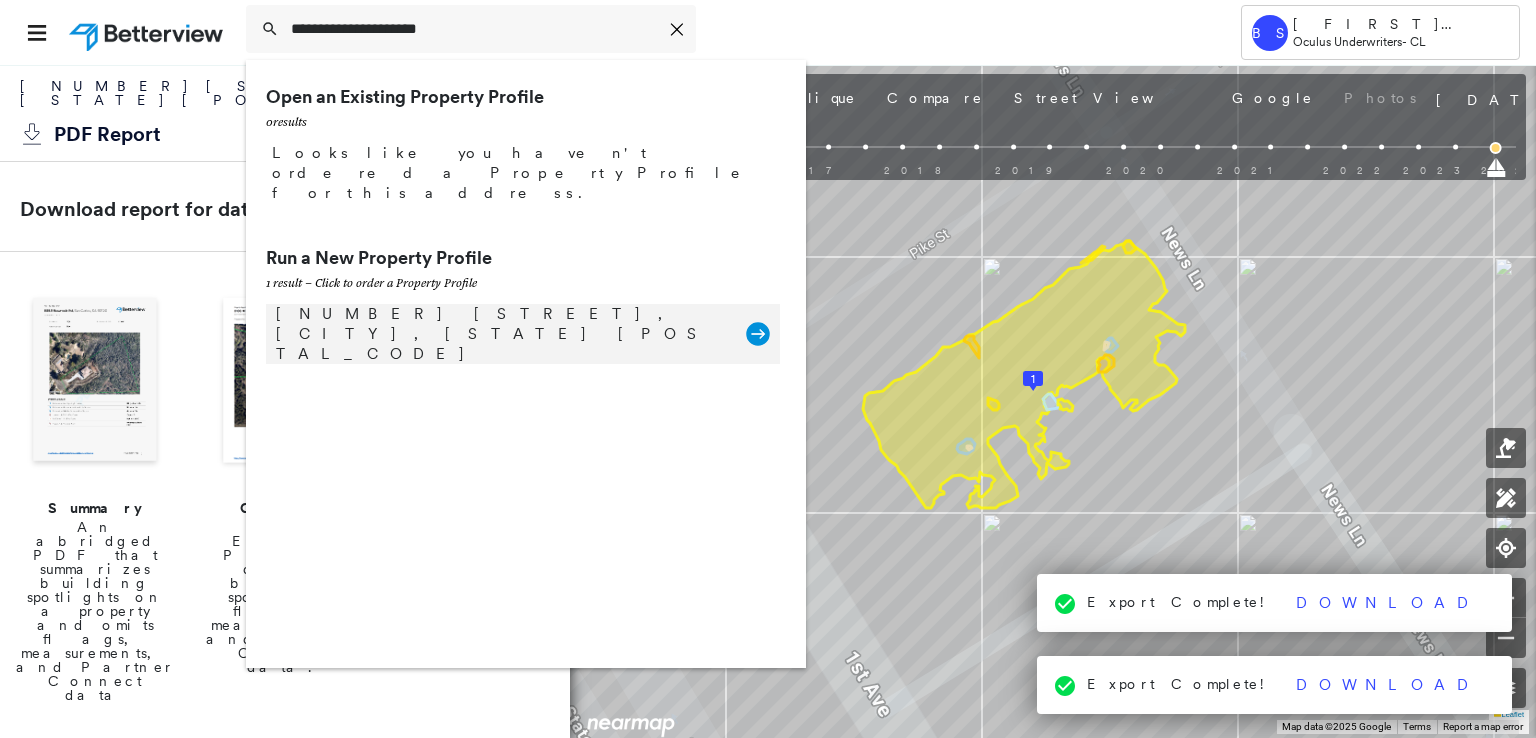 click 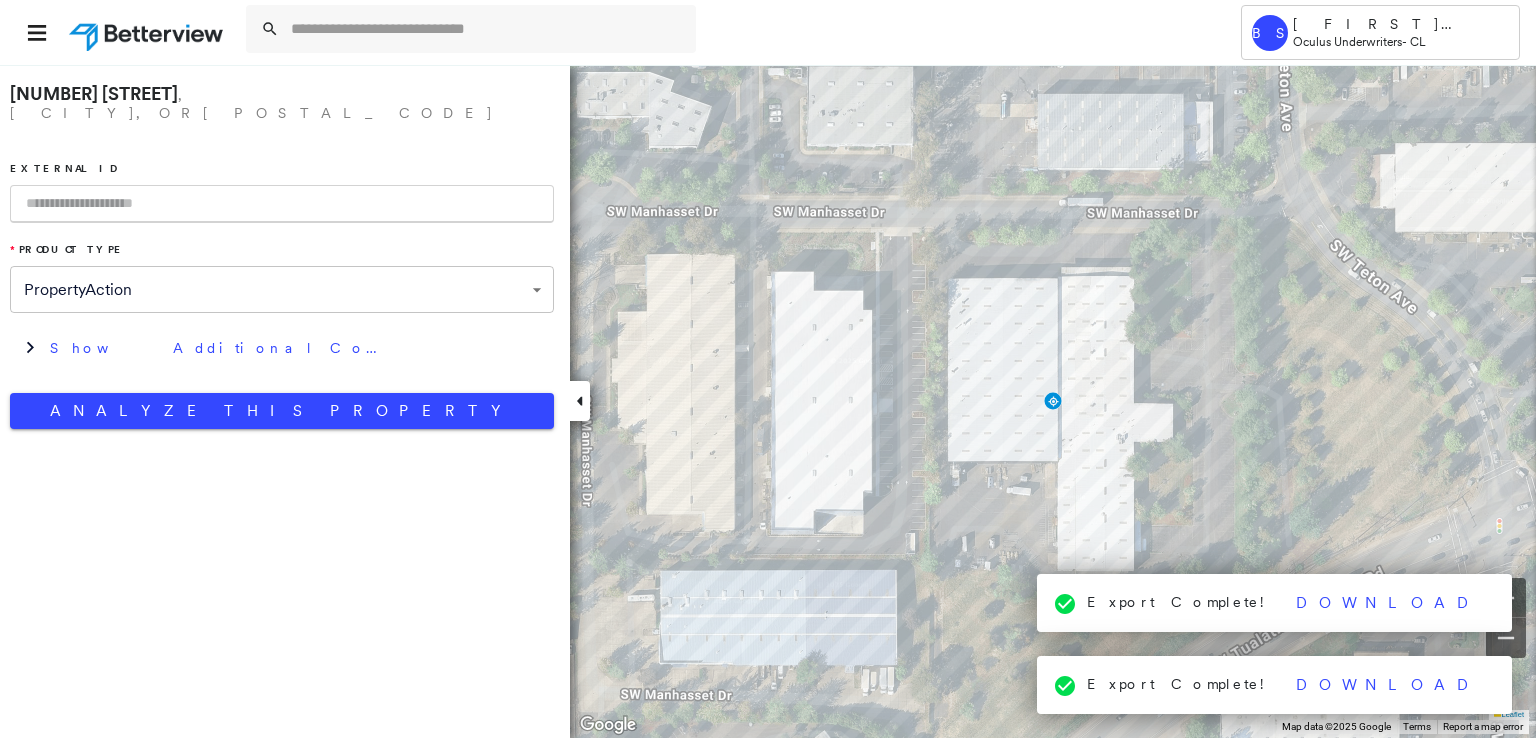click at bounding box center [282, 204] 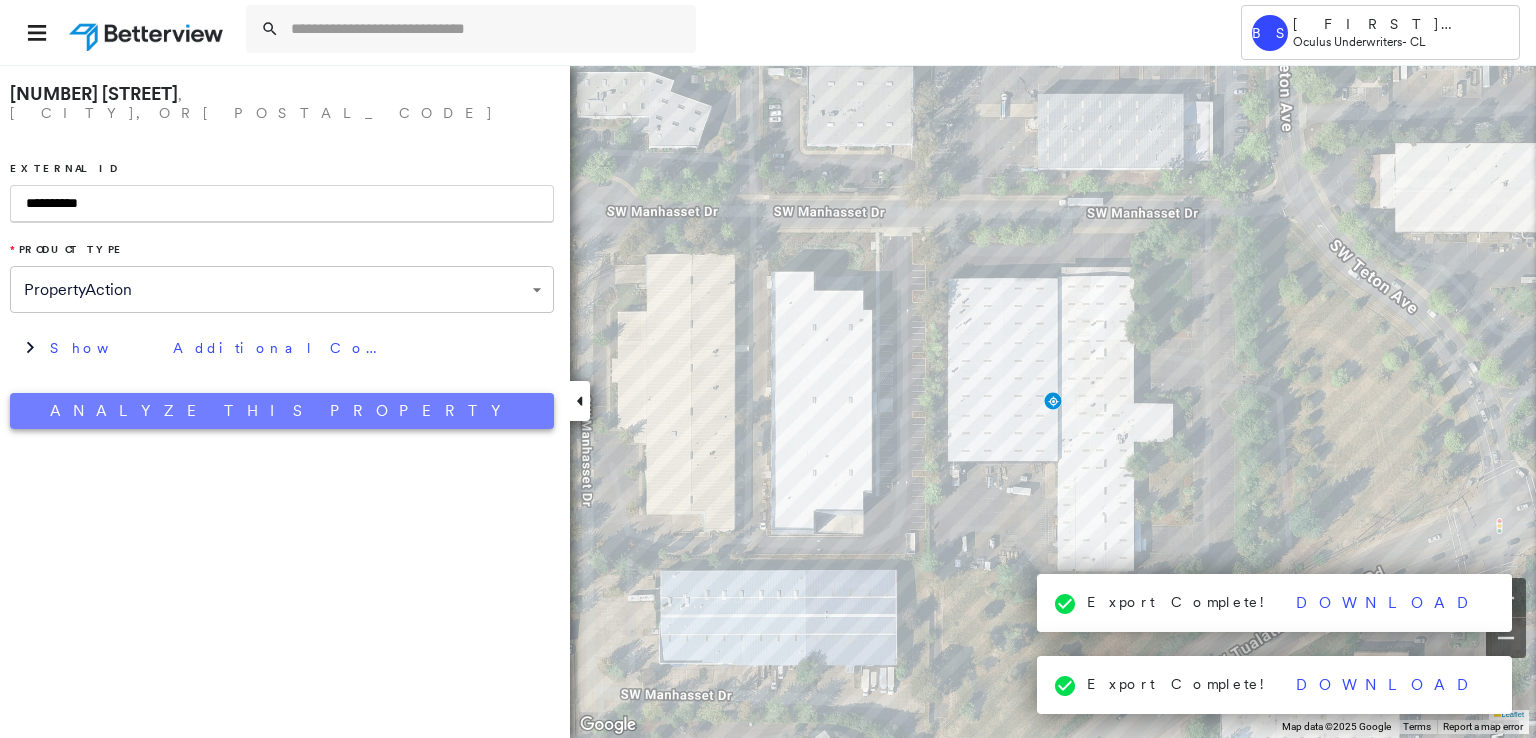 type on "**********" 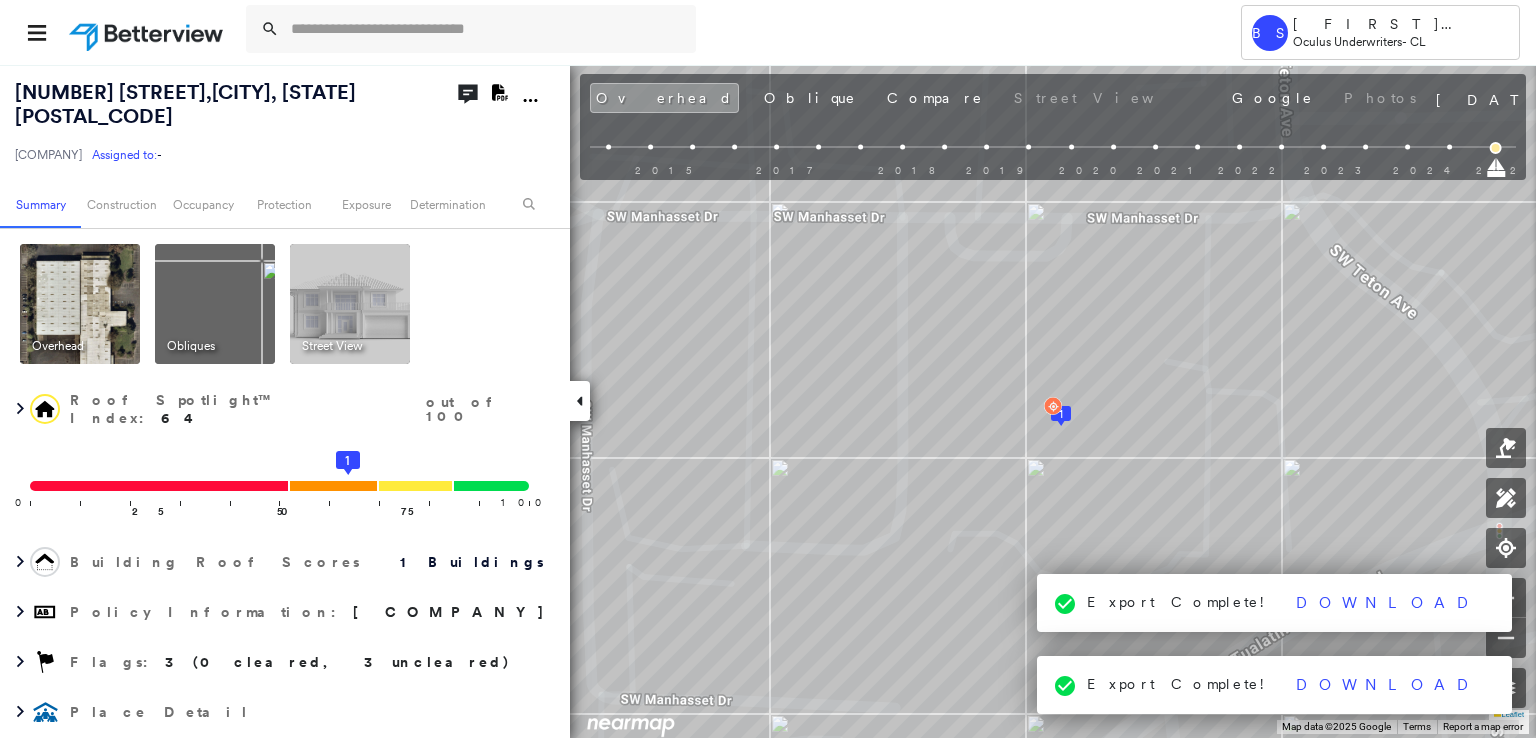 click 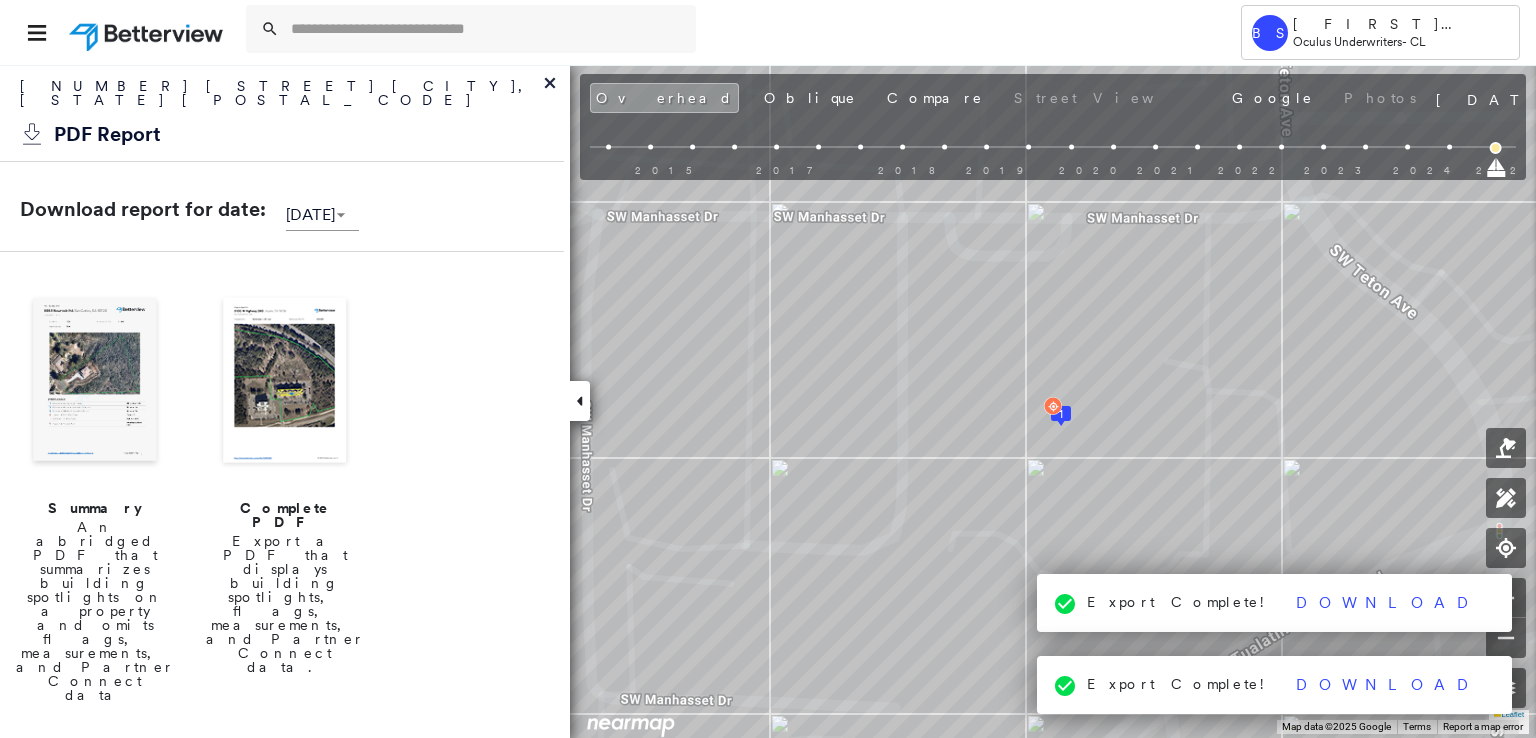 click at bounding box center [285, 382] 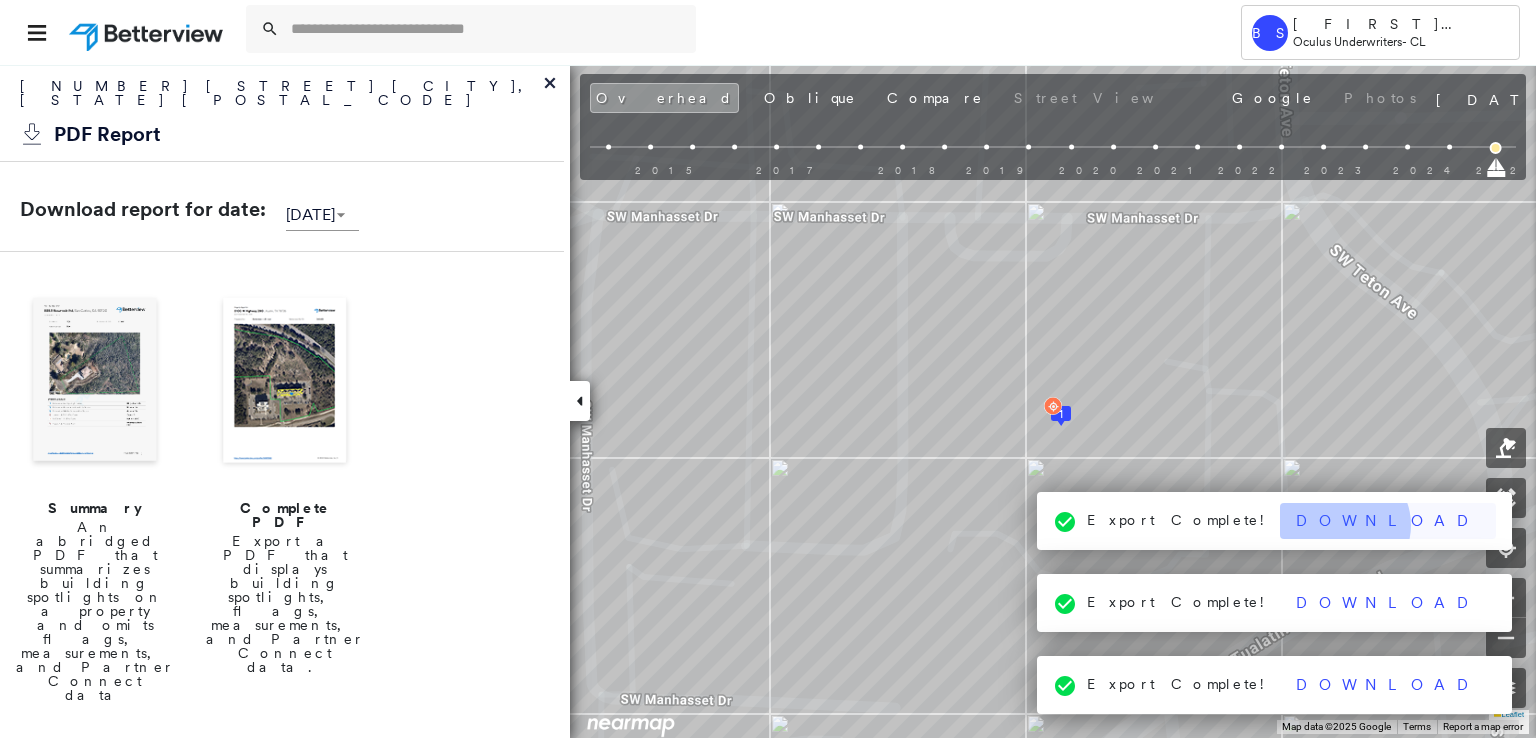 click on "Download" at bounding box center (1388, 521) 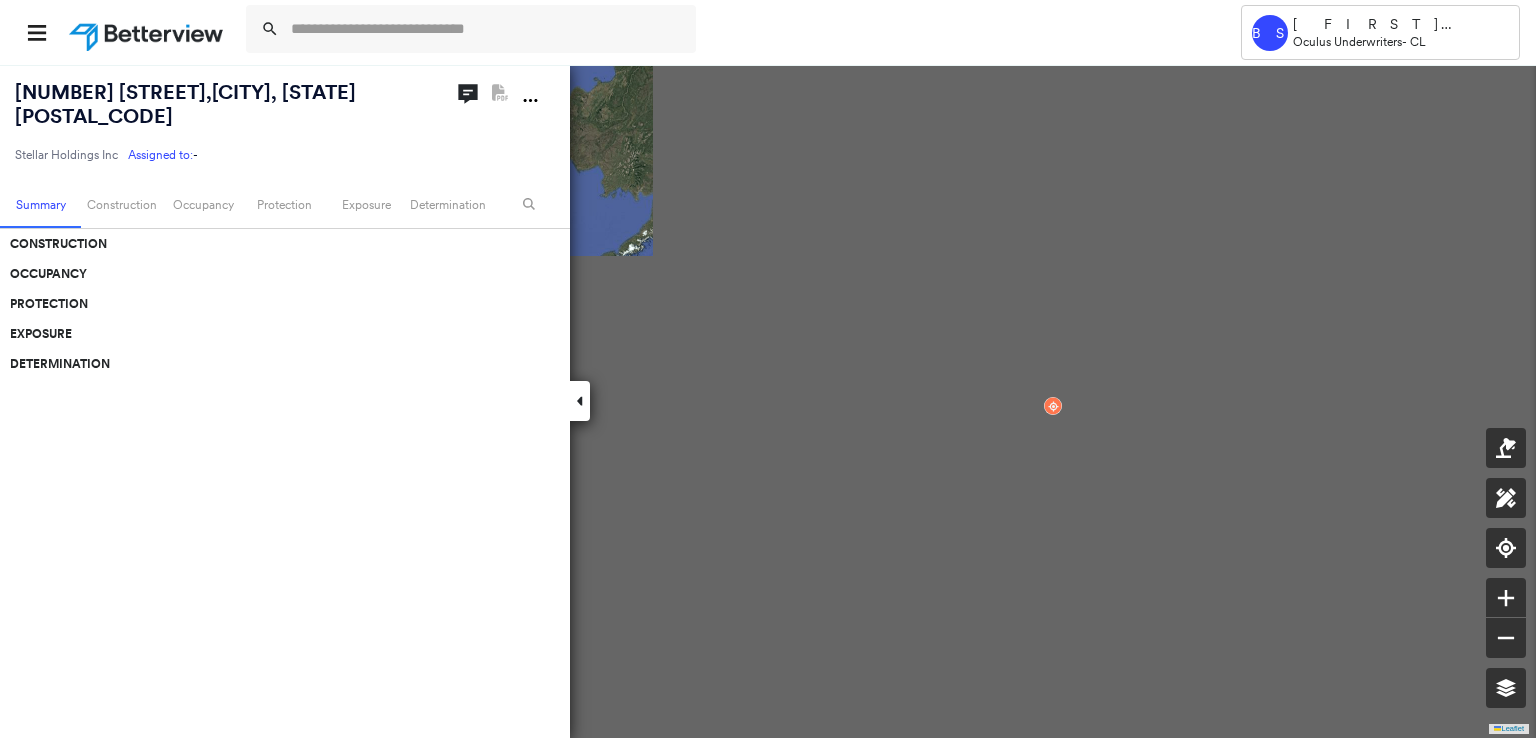 scroll, scrollTop: 0, scrollLeft: 0, axis: both 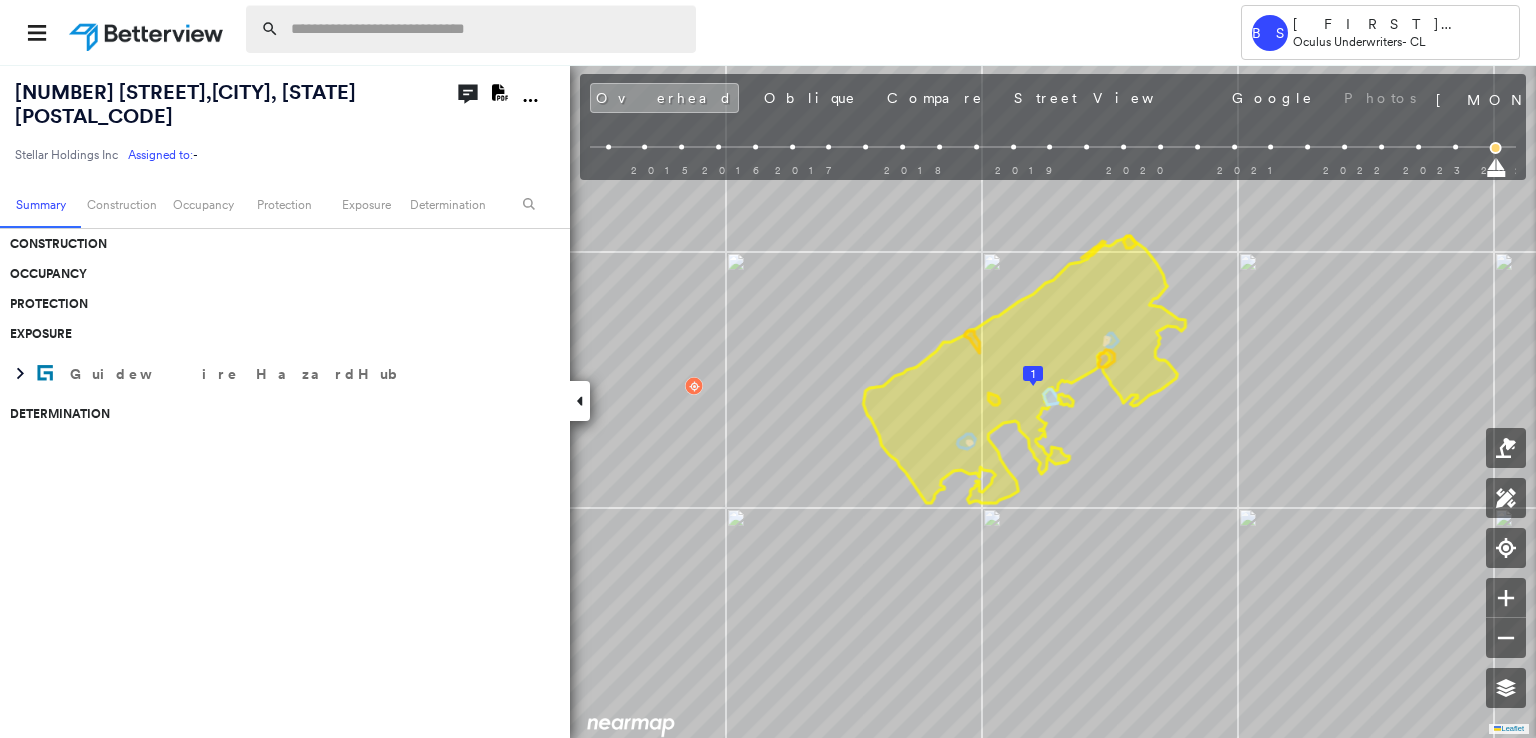 click at bounding box center (487, 29) 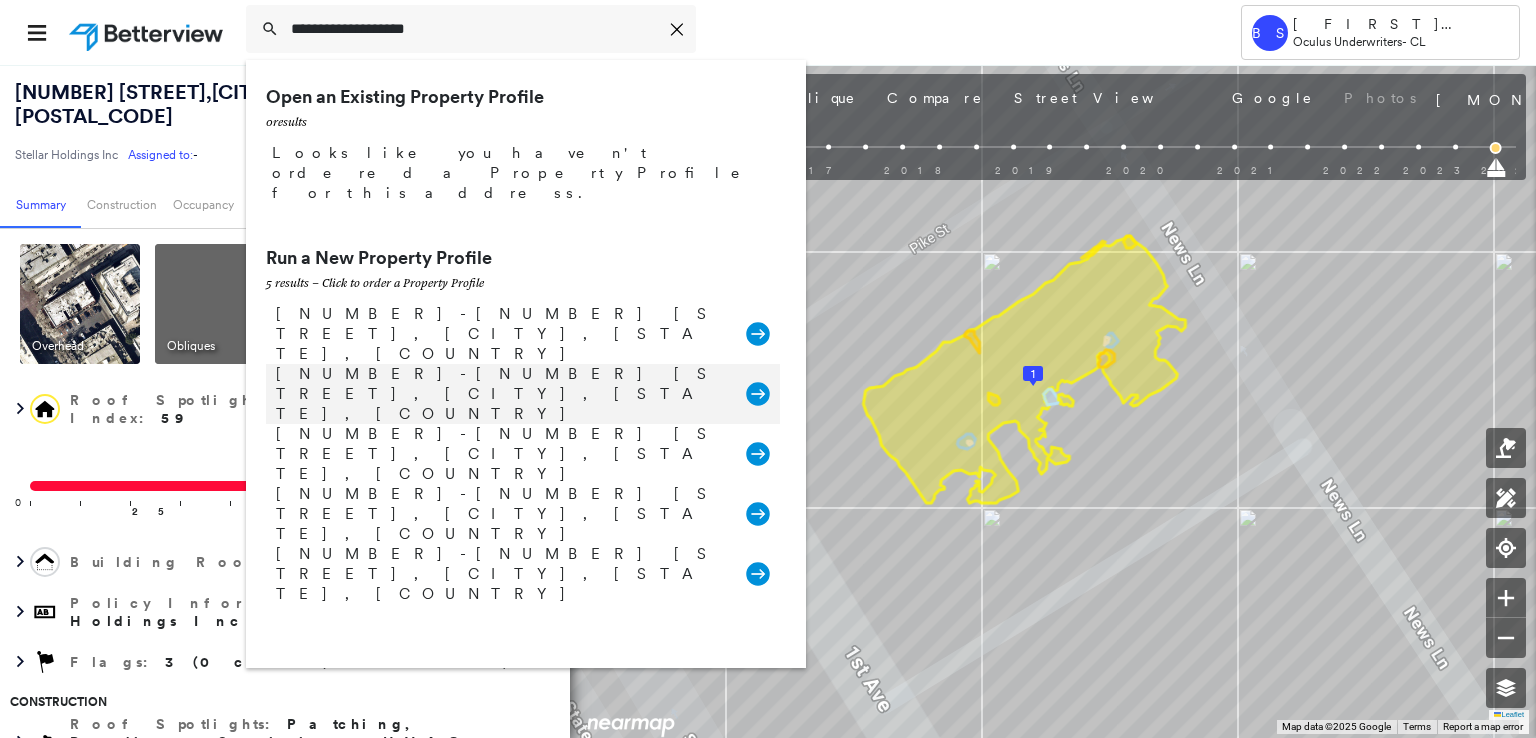 type on "**********" 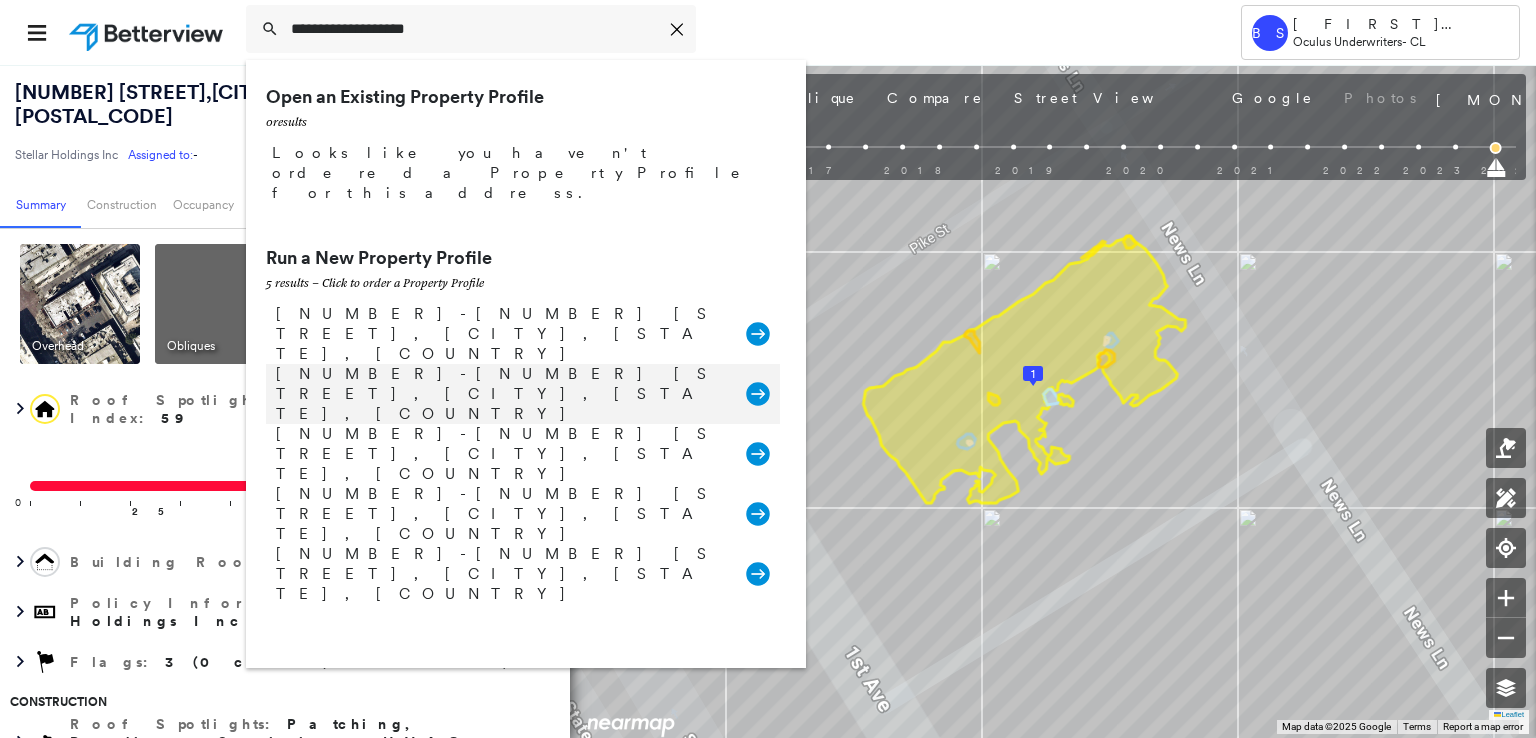 click 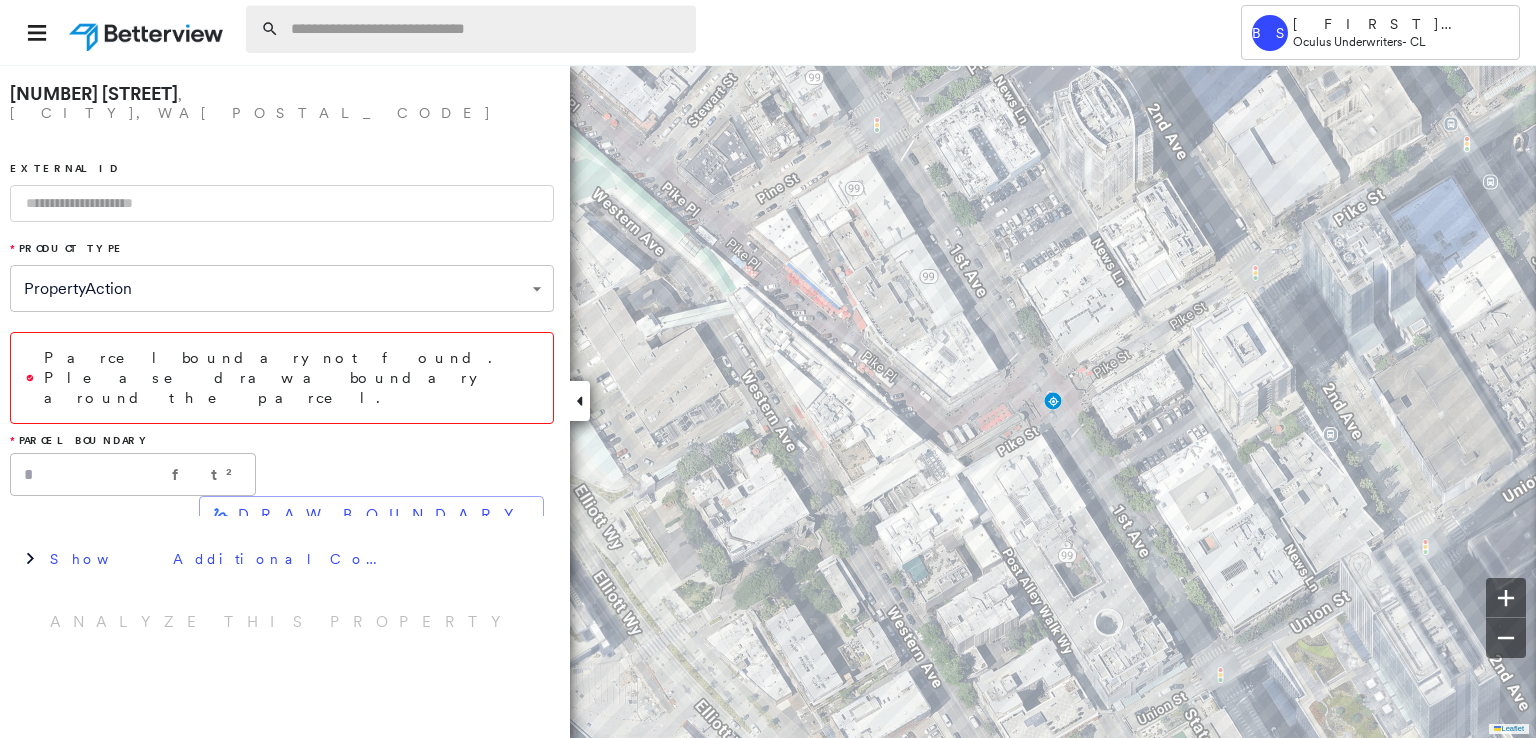 click at bounding box center [487, 29] 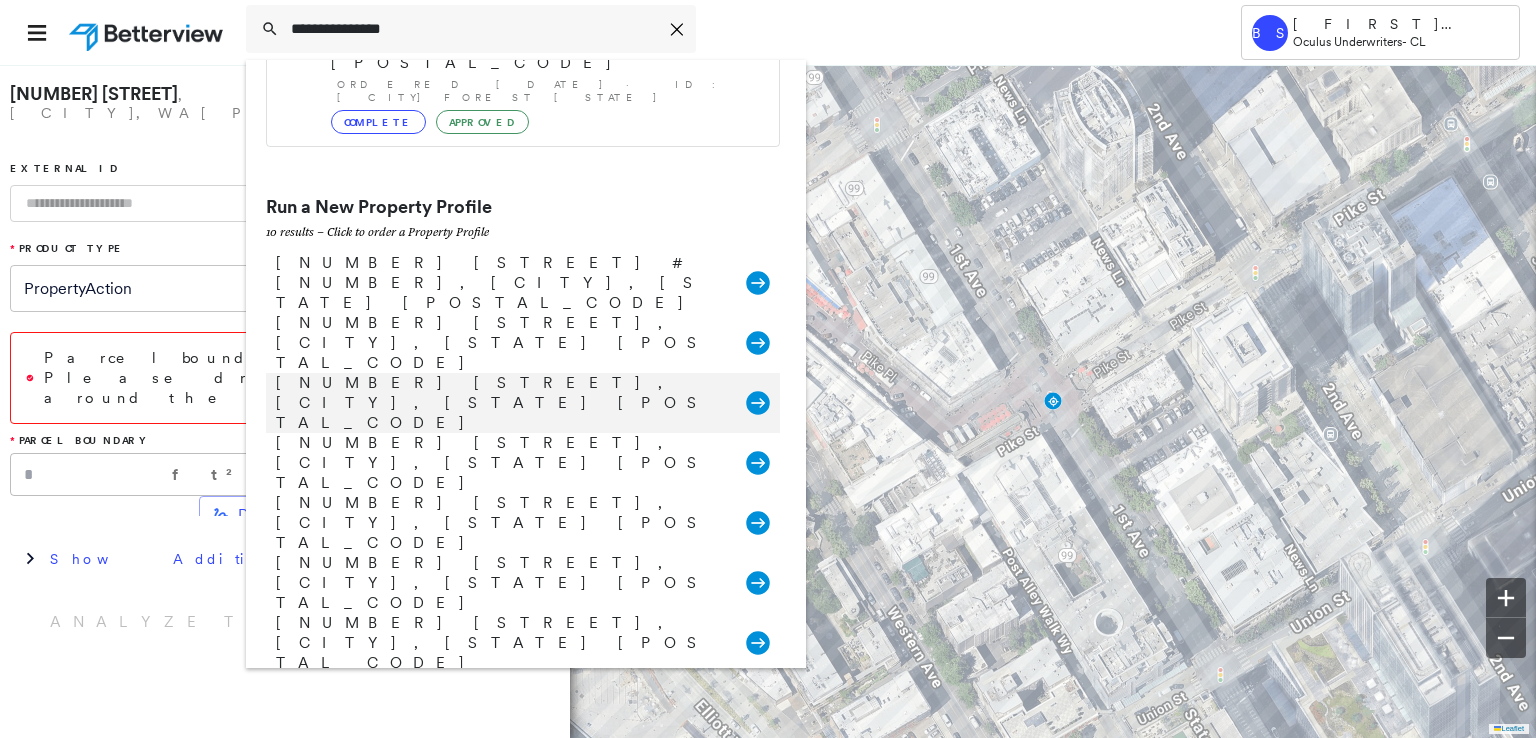 scroll, scrollTop: 0, scrollLeft: 0, axis: both 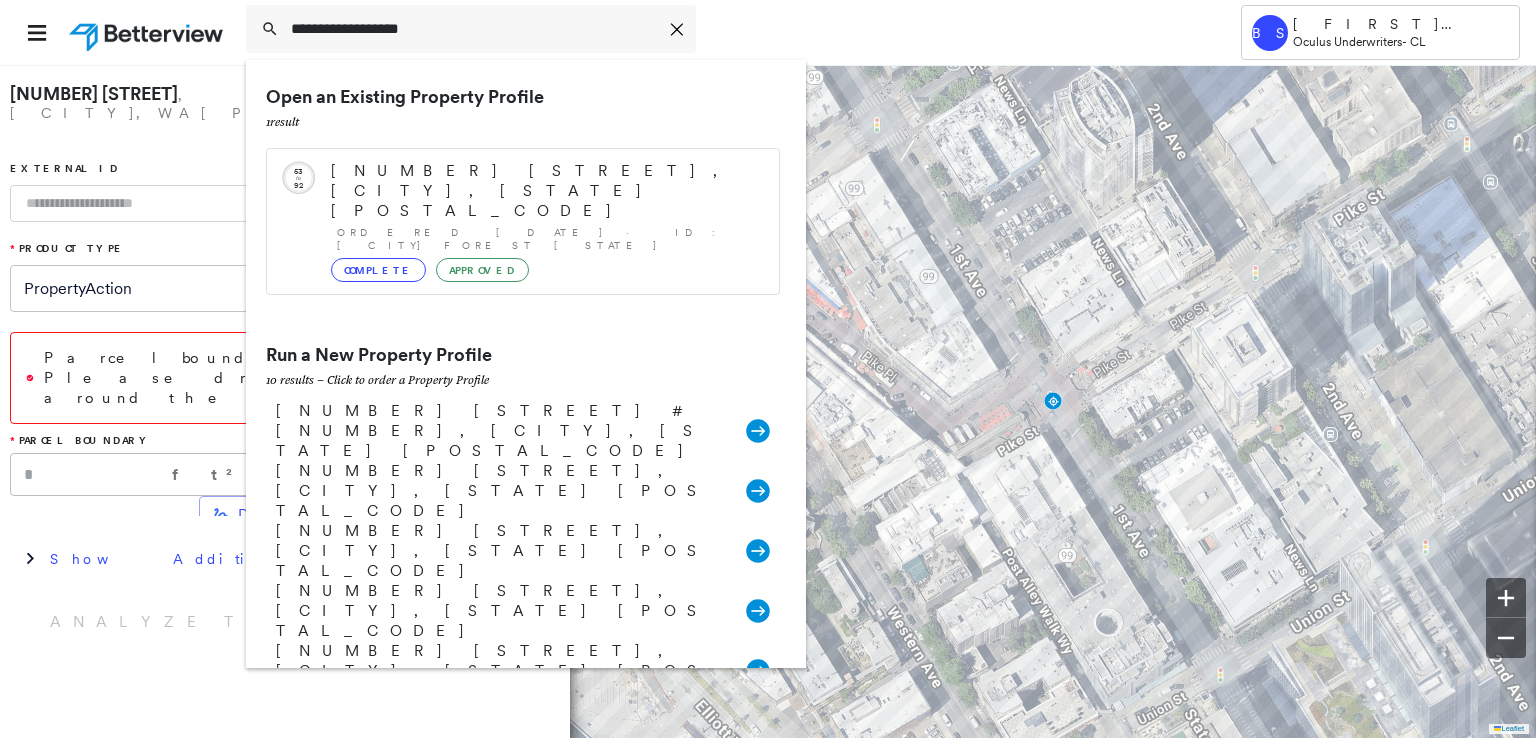 type on "**********" 